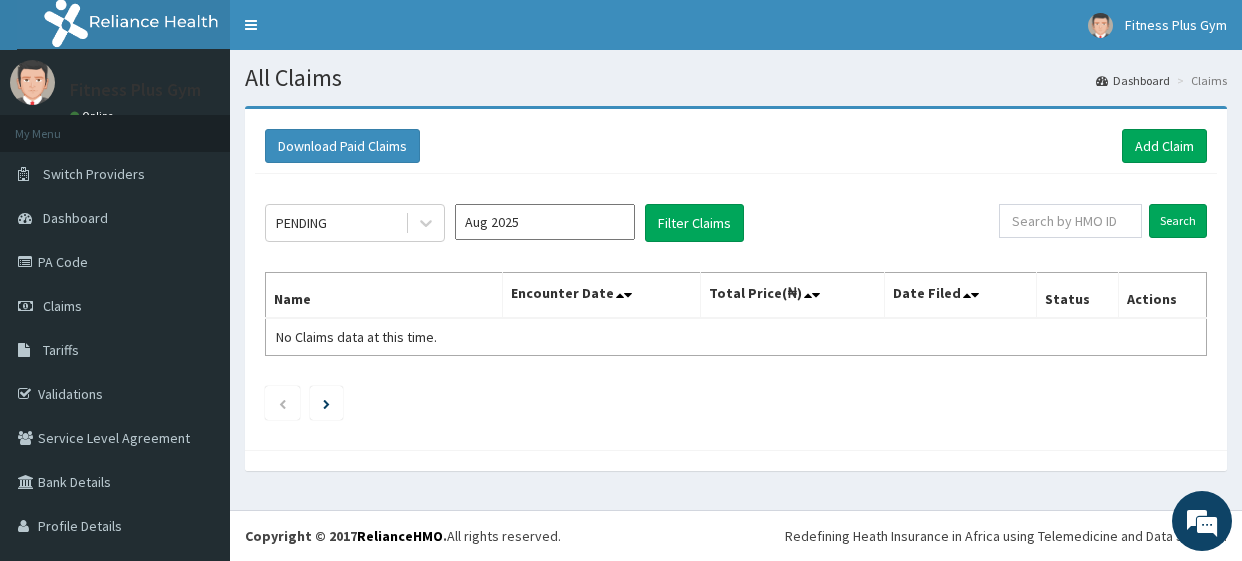 scroll, scrollTop: 0, scrollLeft: 0, axis: both 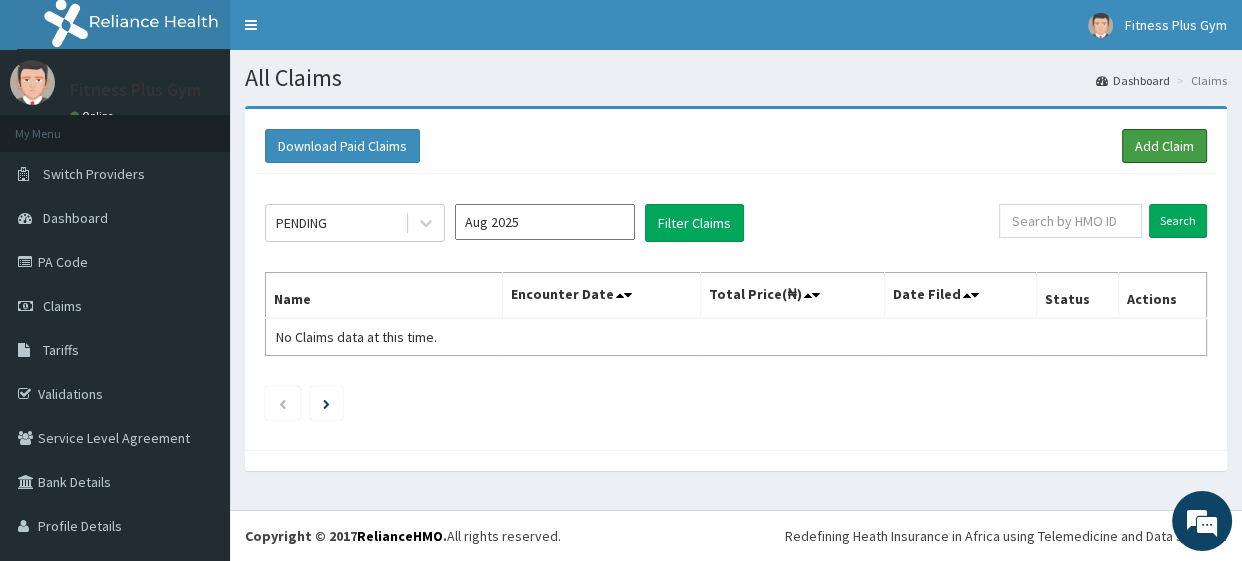 click on "Add Claim" at bounding box center [1164, 146] 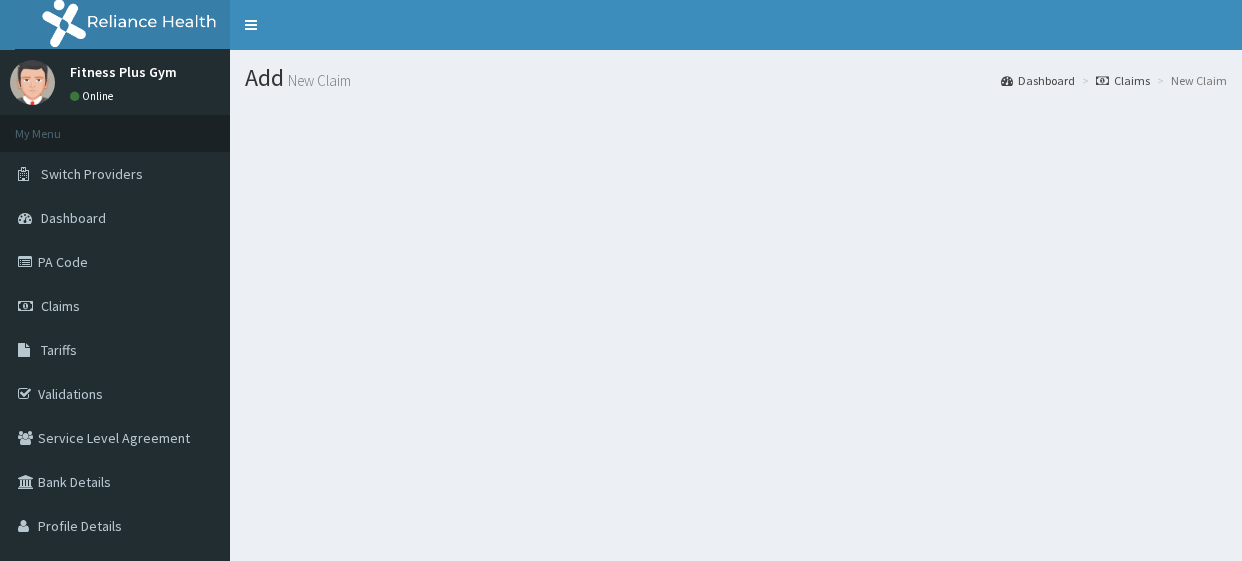 scroll, scrollTop: 0, scrollLeft: 0, axis: both 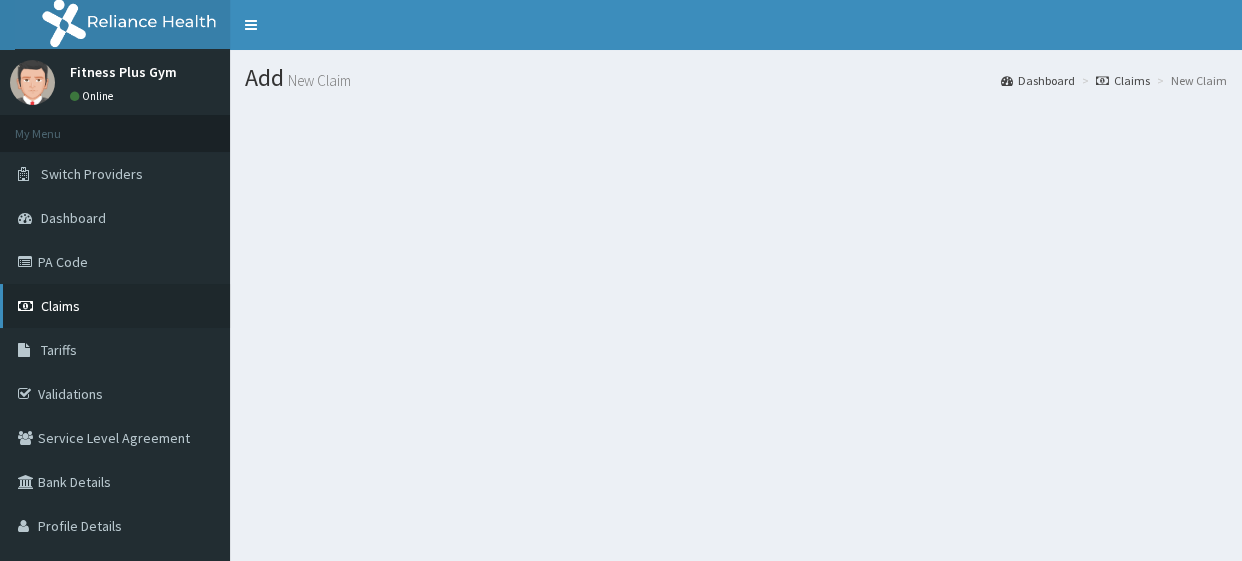 click on "Claims" at bounding box center (115, 306) 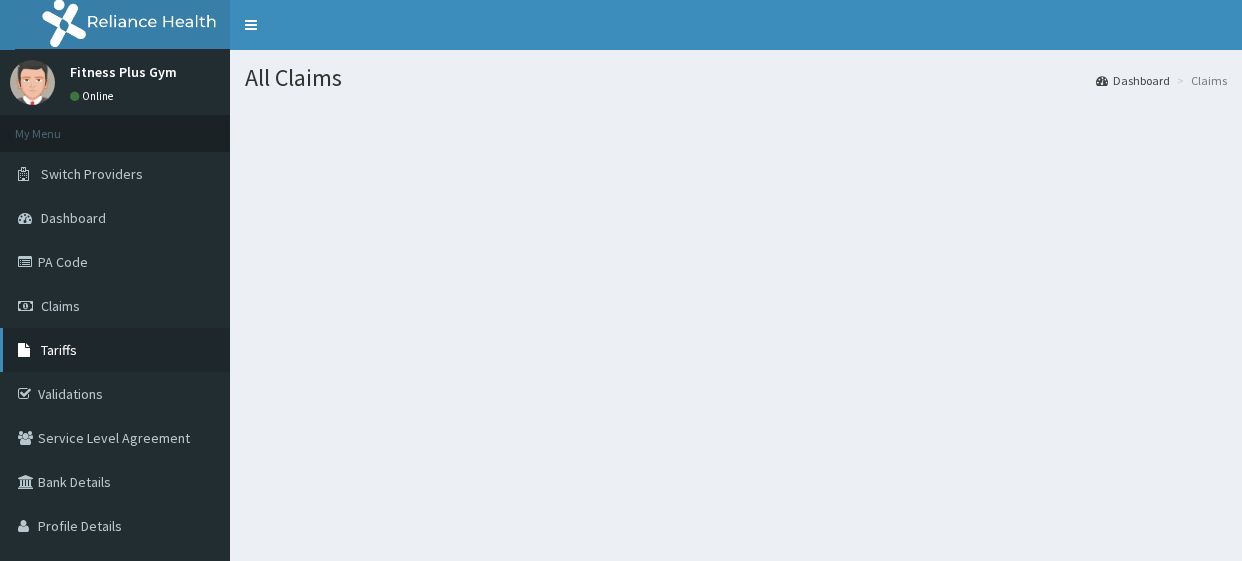 scroll, scrollTop: 0, scrollLeft: 0, axis: both 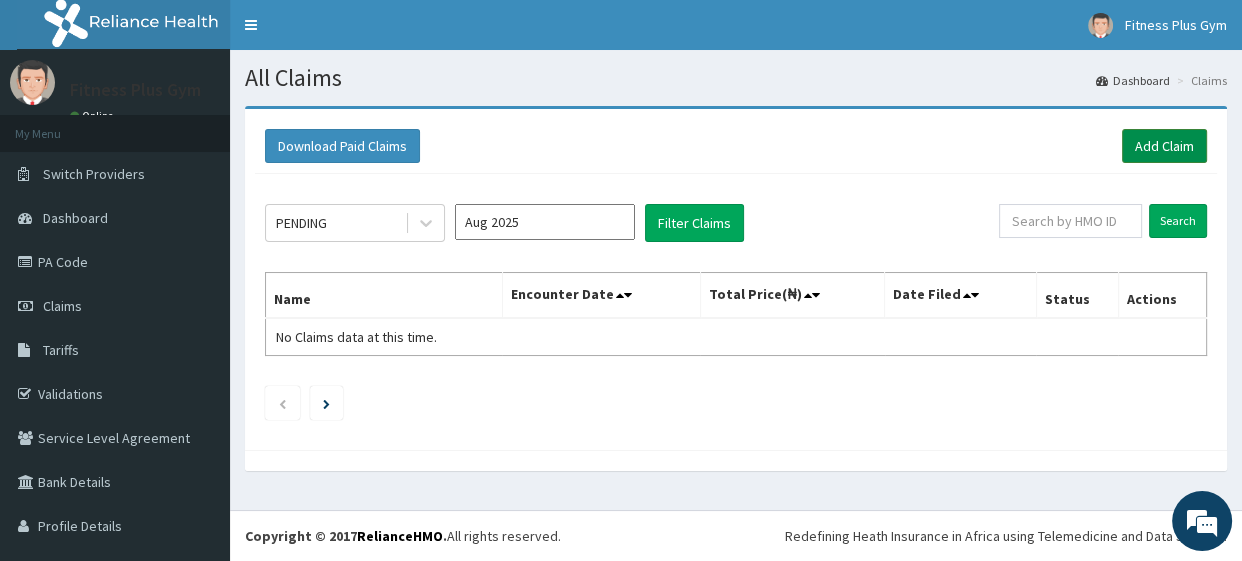 click on "Add Claim" at bounding box center (1164, 146) 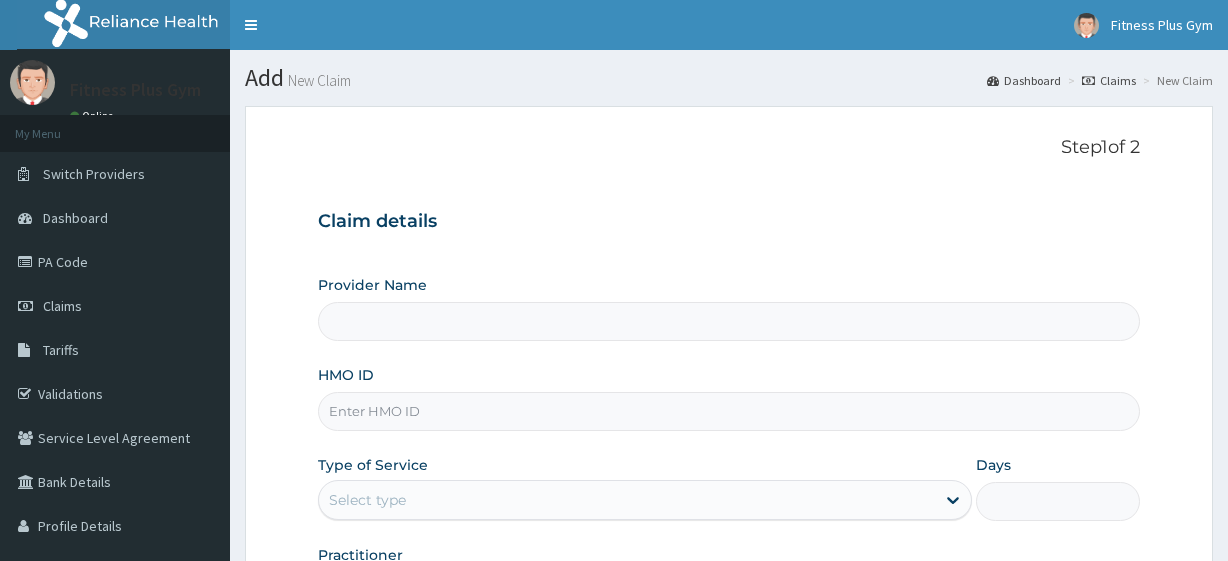 scroll, scrollTop: 0, scrollLeft: 0, axis: both 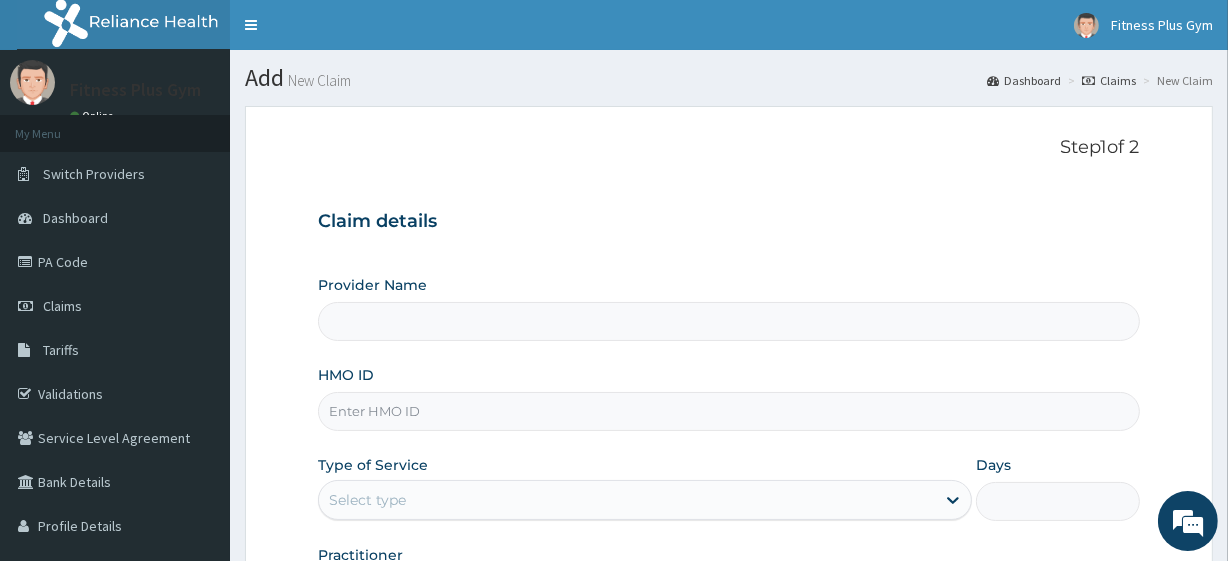 click on "HMO ID" at bounding box center [728, 411] 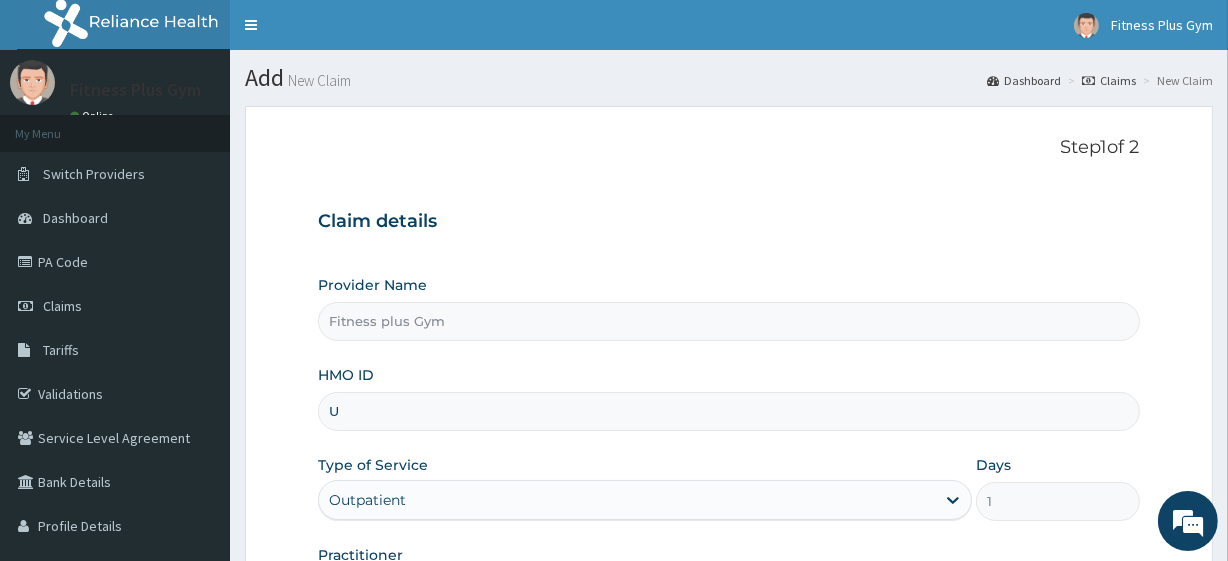 scroll, scrollTop: 0, scrollLeft: 0, axis: both 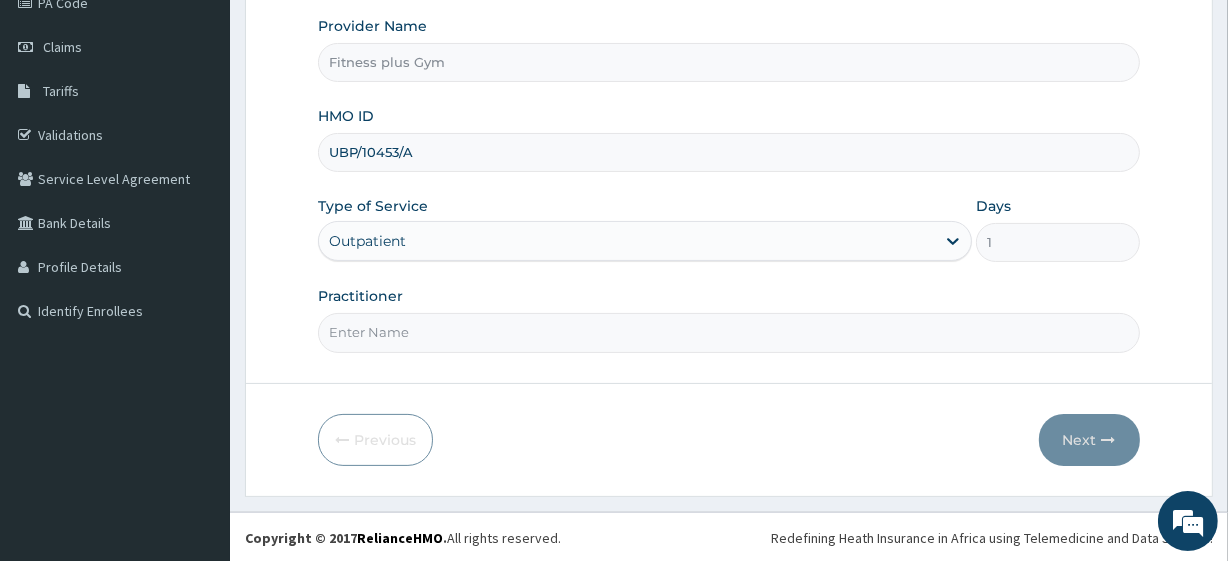 type on "UBP/10453/A" 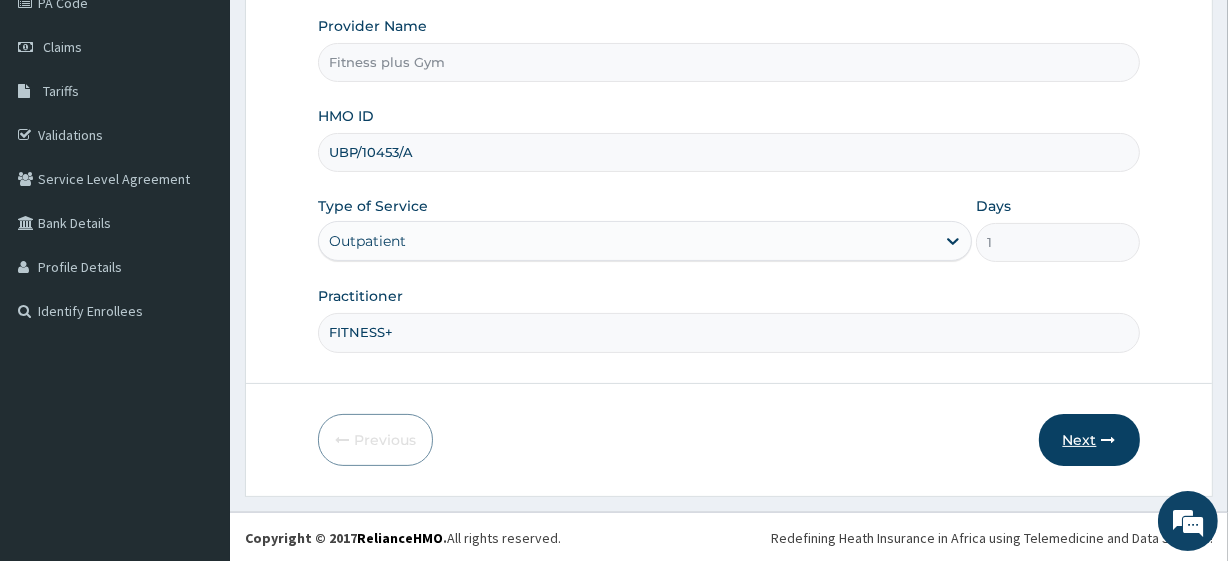 type on "FITNESS+" 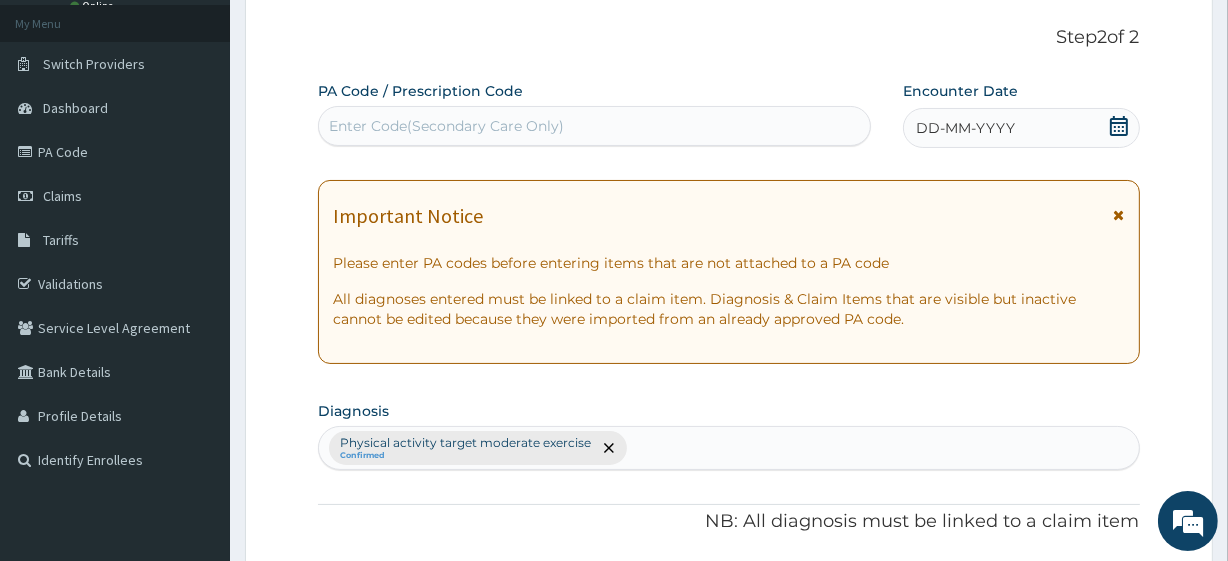 scroll, scrollTop: 0, scrollLeft: 0, axis: both 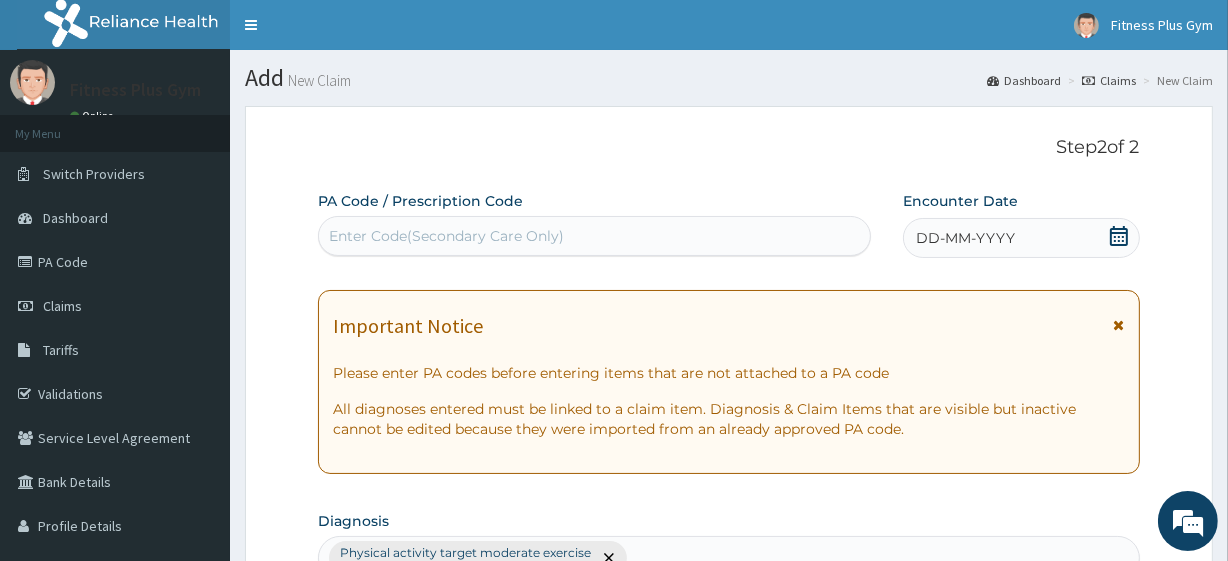 click on "Enter Code(Secondary Care Only)" at bounding box center (594, 236) 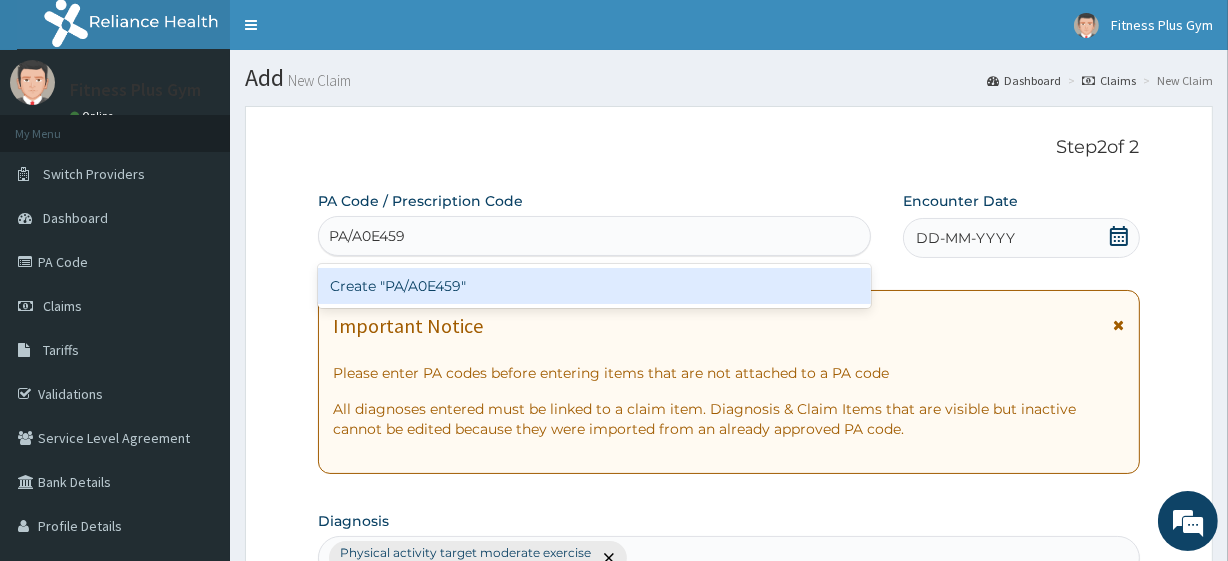type on "PA/A0E459" 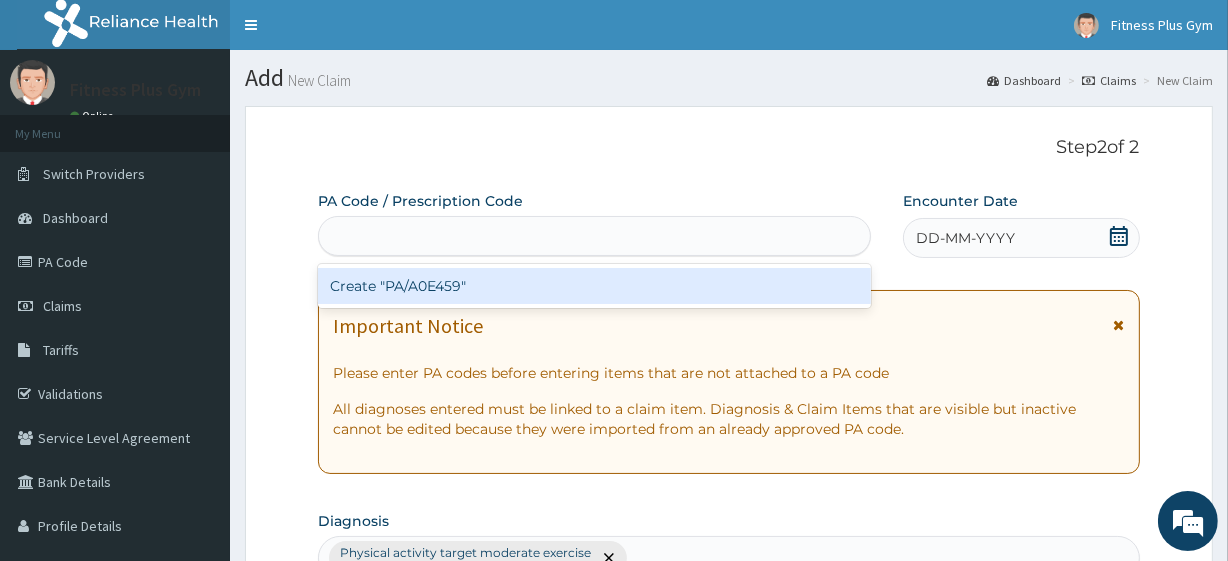 click on "PA Code / Prescription Code option Create "PA/A0E459" focused, 1 of 1. 1 result available for search term PA/A0E459. Use Up and Down to choose options, press Enter to select the currently focused option, press Escape to exit the menu, press Tab to select the option and exit the menu. PA/A0E459 Create "PA/A0E459" Encounter Date DD-MM-YYYY Important Notice Please enter PA codes before entering items that are not attached to a PA code   All diagnoses entered must be linked to a claim item. Diagnosis & Claim Items that are visible but inactive cannot be edited because they were imported from an already approved PA code. Diagnosis Physical activity target moderate exercise Confirmed NB: All diagnosis must be linked to a claim item Claim Items No claim item Types Select Type Item Select Item Pair Diagnosis Physical activity target moder... Unit Price 0 Add Comment" at bounding box center (728, 711) 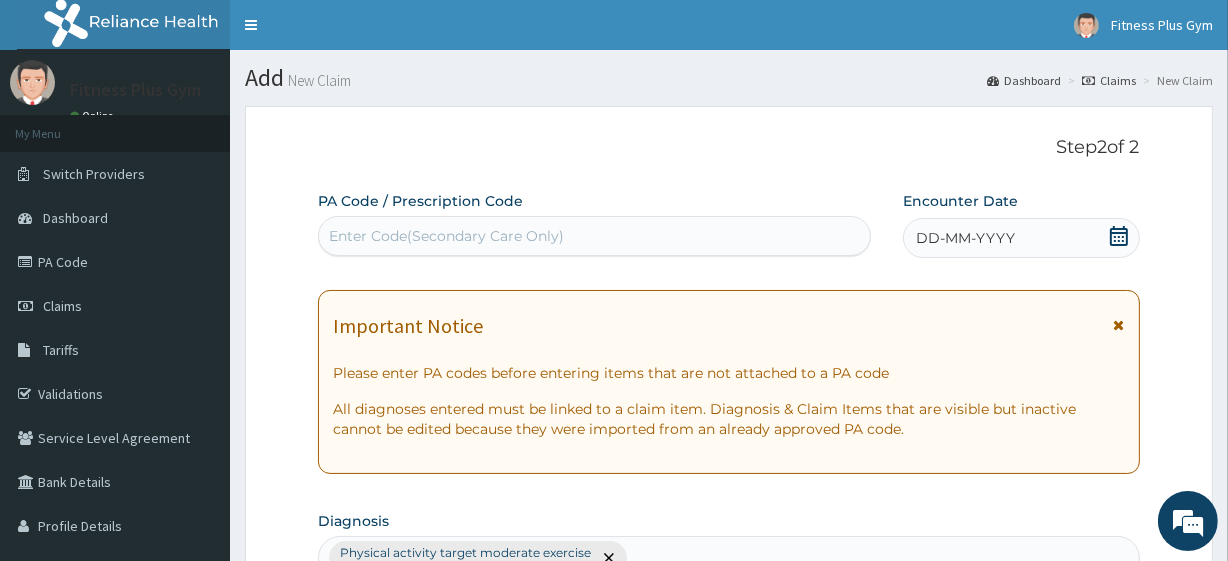 click on "Enter Code(Secondary Care Only)" at bounding box center [594, 236] 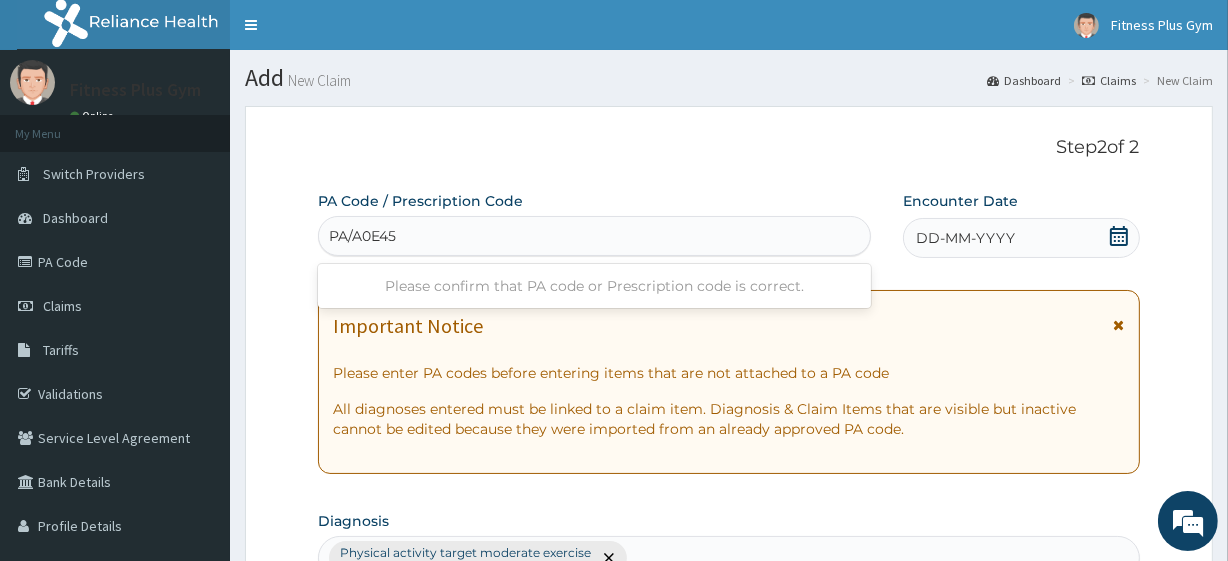 type on "PA/A0E459" 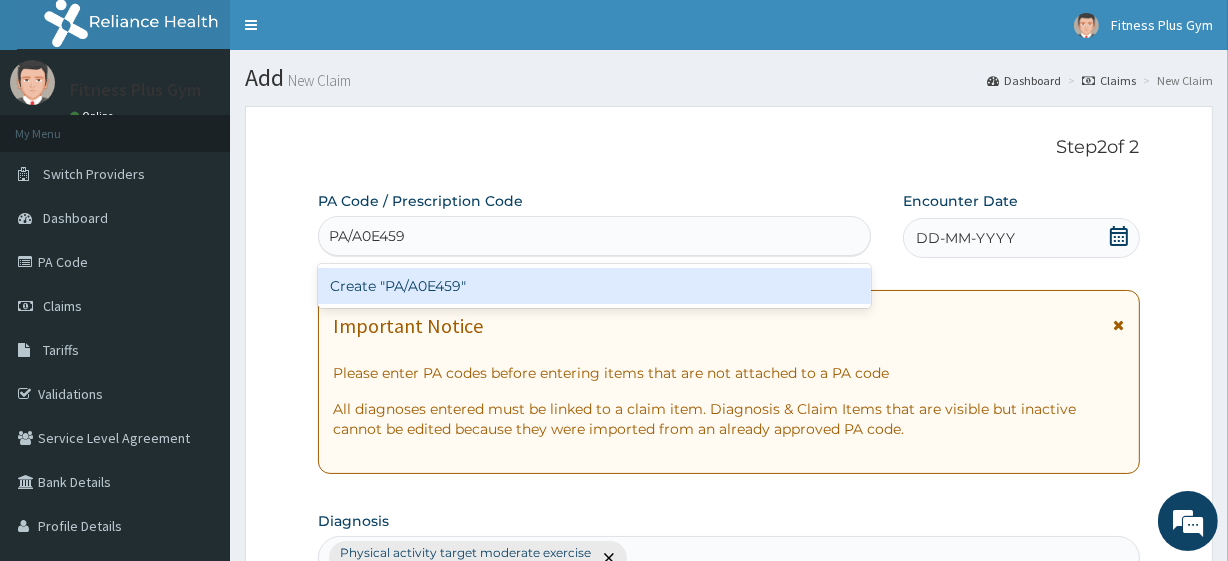 click on "Create "PA/A0E459"" at bounding box center (594, 286) 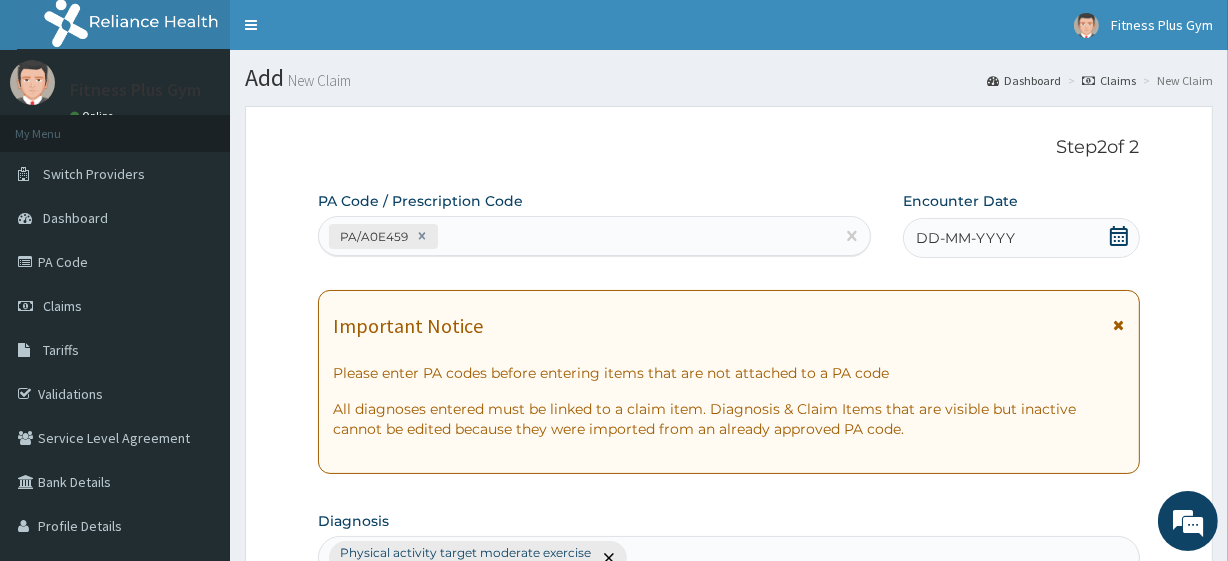 drag, startPoint x: 960, startPoint y: 239, endPoint x: 999, endPoint y: 282, distance: 58.0517 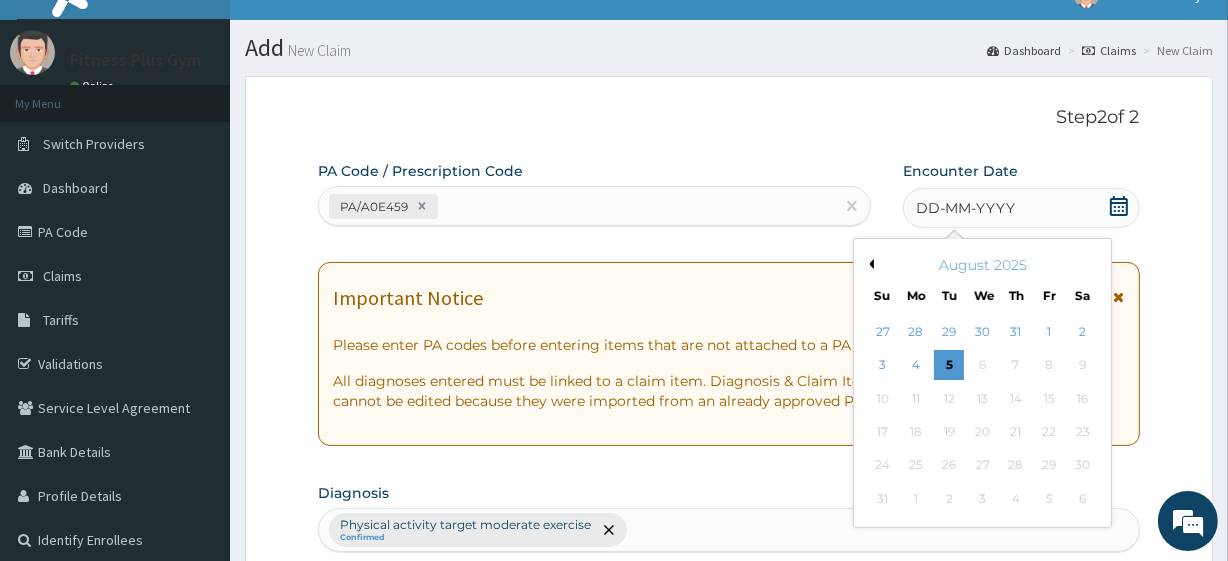scroll, scrollTop: 24, scrollLeft: 0, axis: vertical 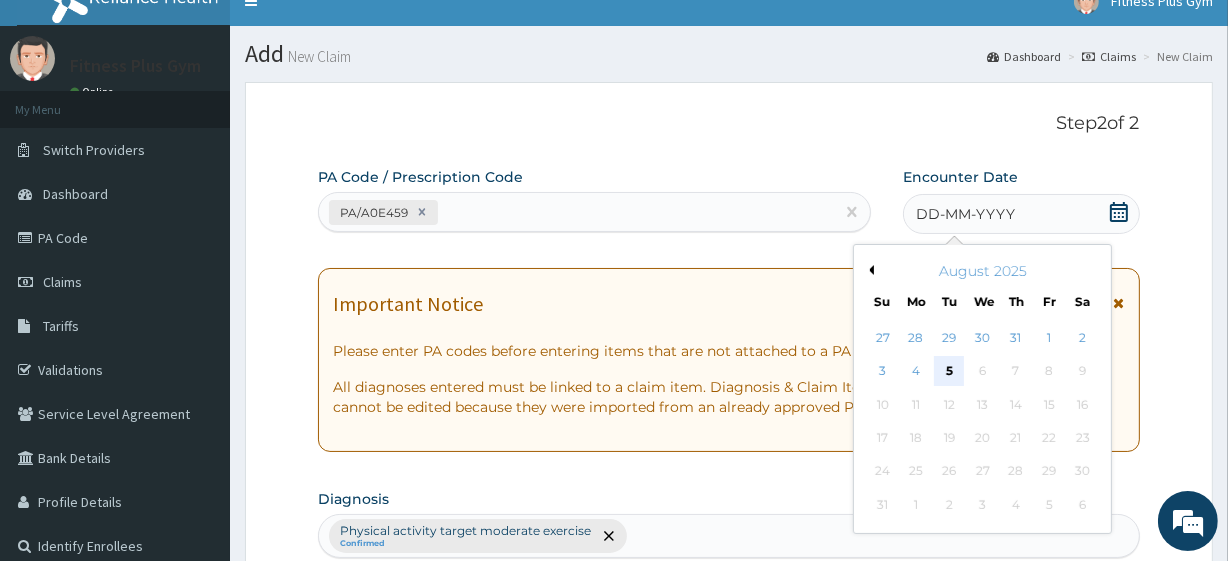 click on "5" at bounding box center [949, 372] 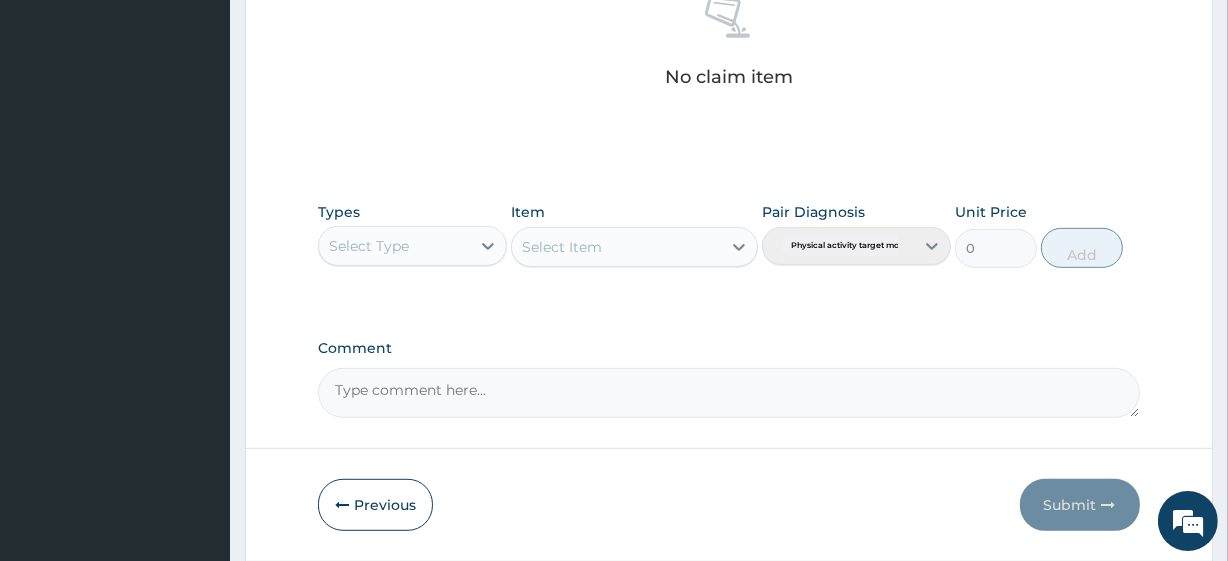 scroll, scrollTop: 880, scrollLeft: 0, axis: vertical 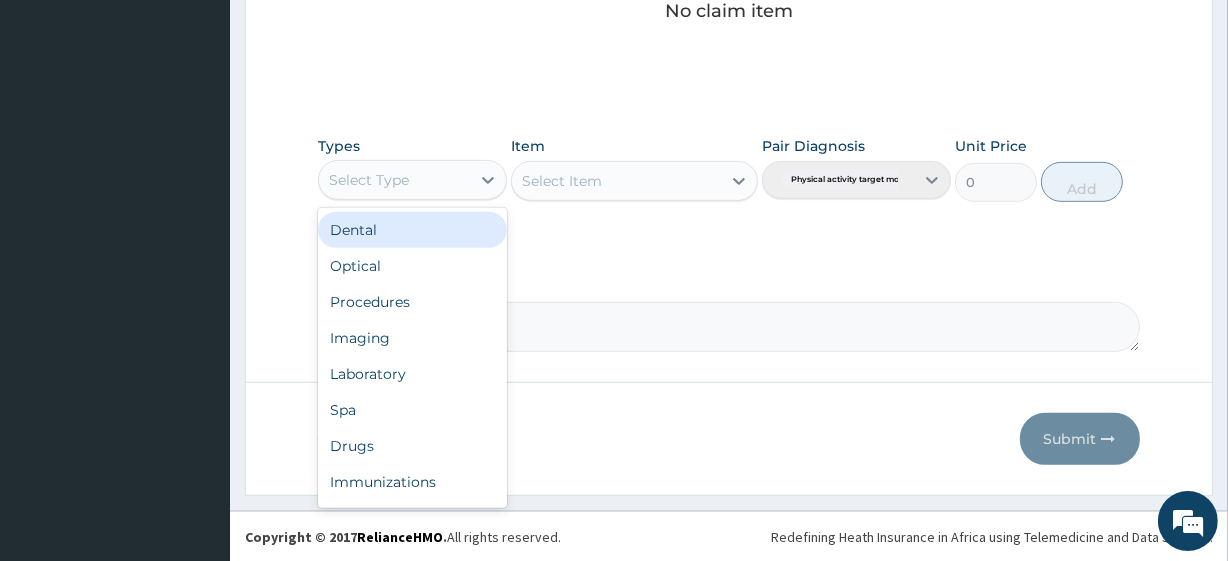 click on "Select Type" at bounding box center [394, 180] 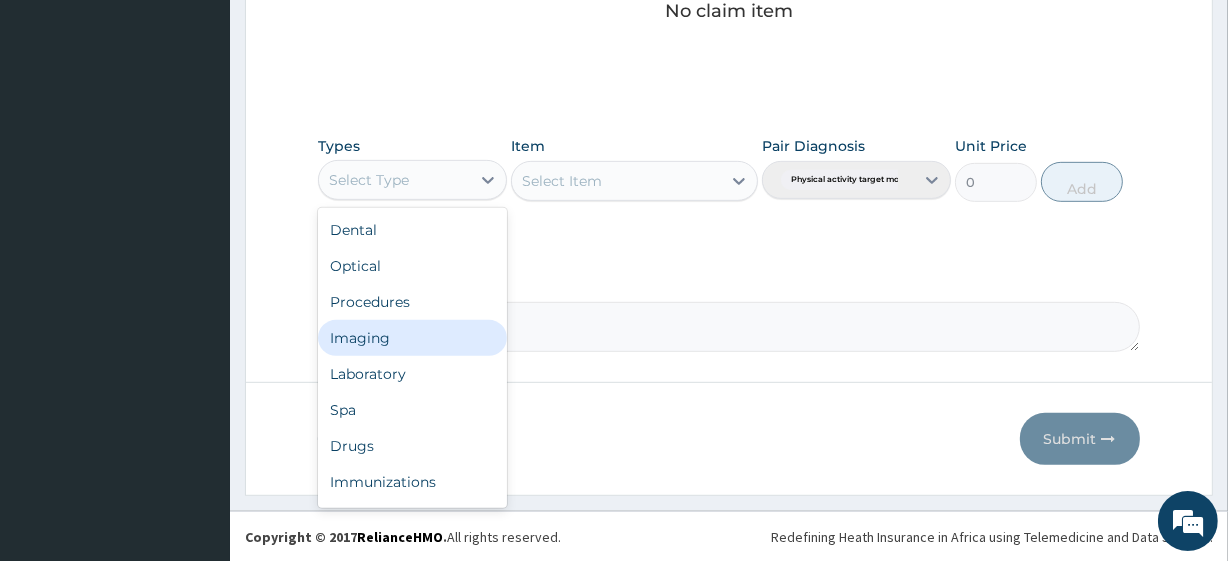 scroll, scrollTop: 68, scrollLeft: 0, axis: vertical 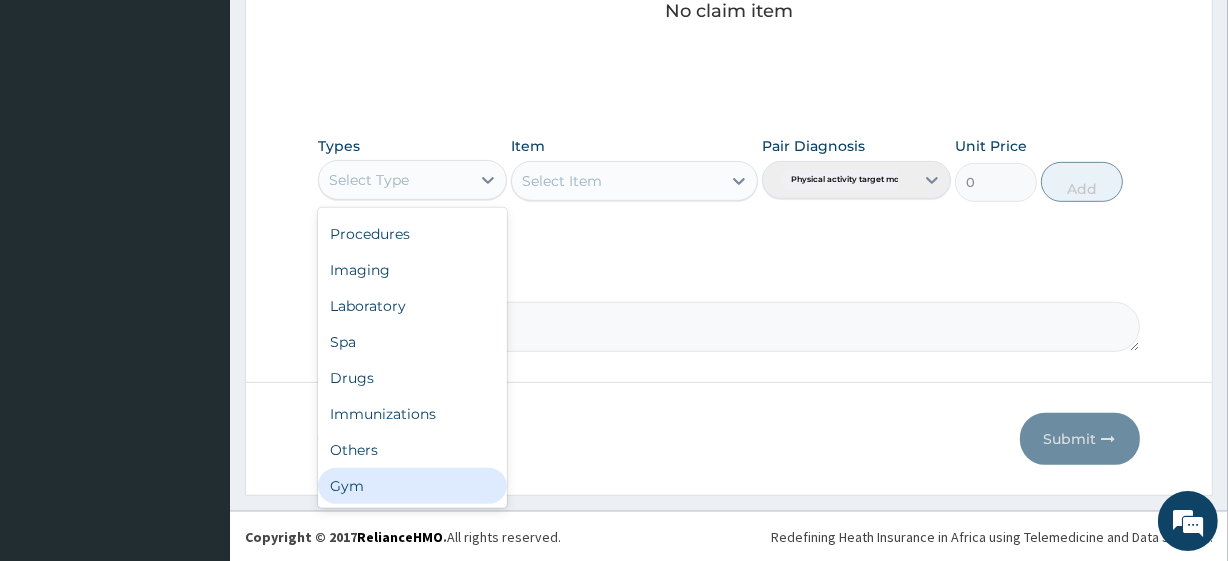 click on "Gym" at bounding box center [412, 486] 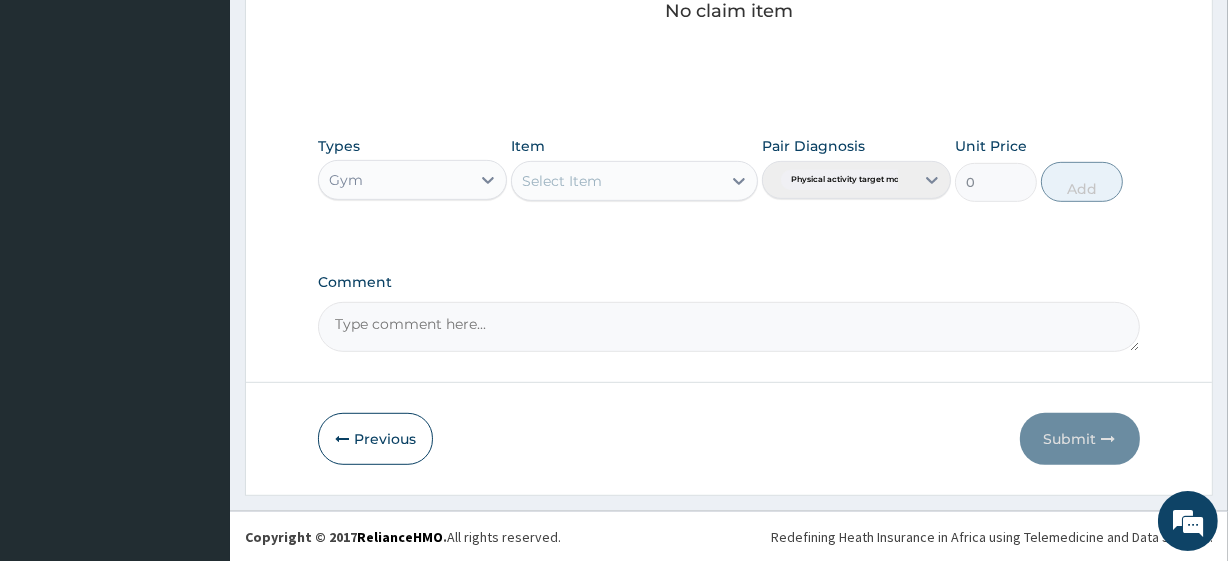 click on "Select Item" at bounding box center (616, 181) 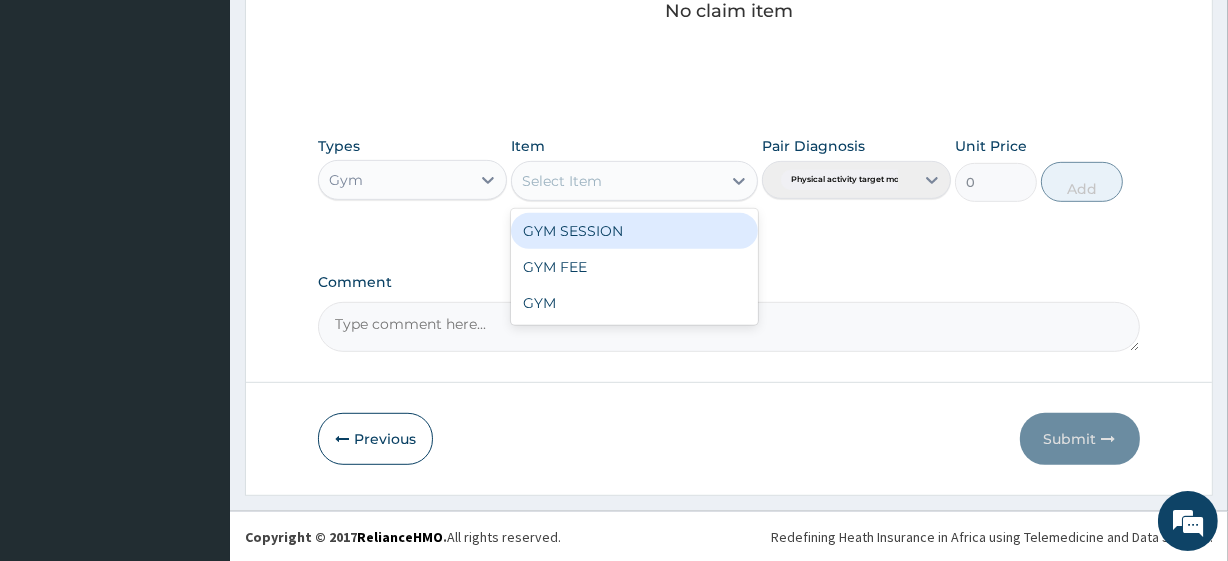click on "GYM SESSION" at bounding box center (634, 231) 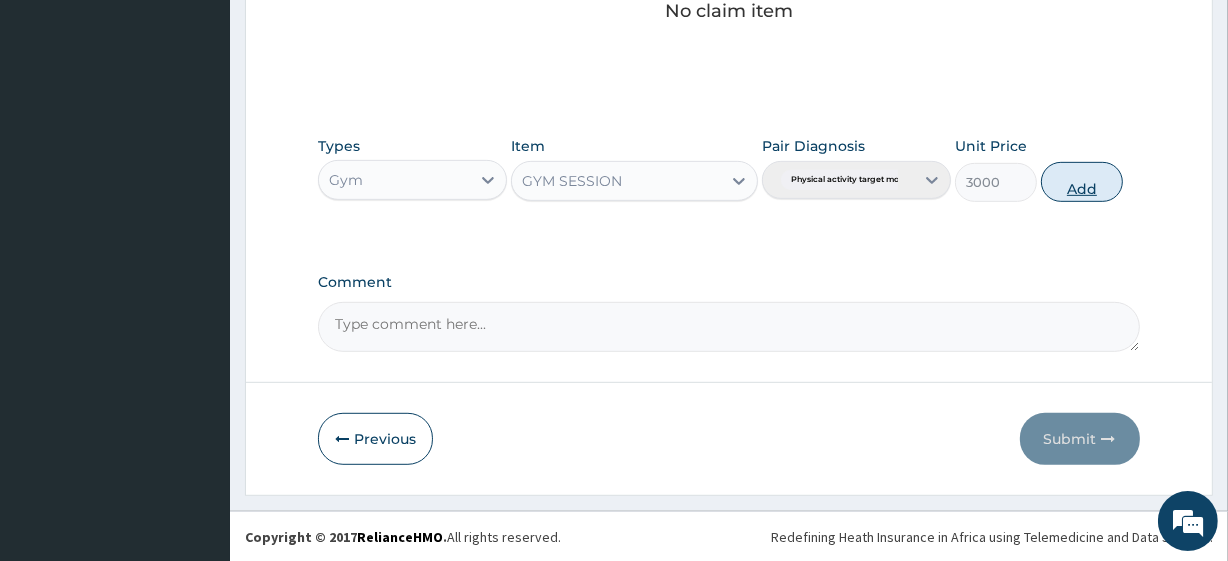 click on "Add" at bounding box center [1082, 182] 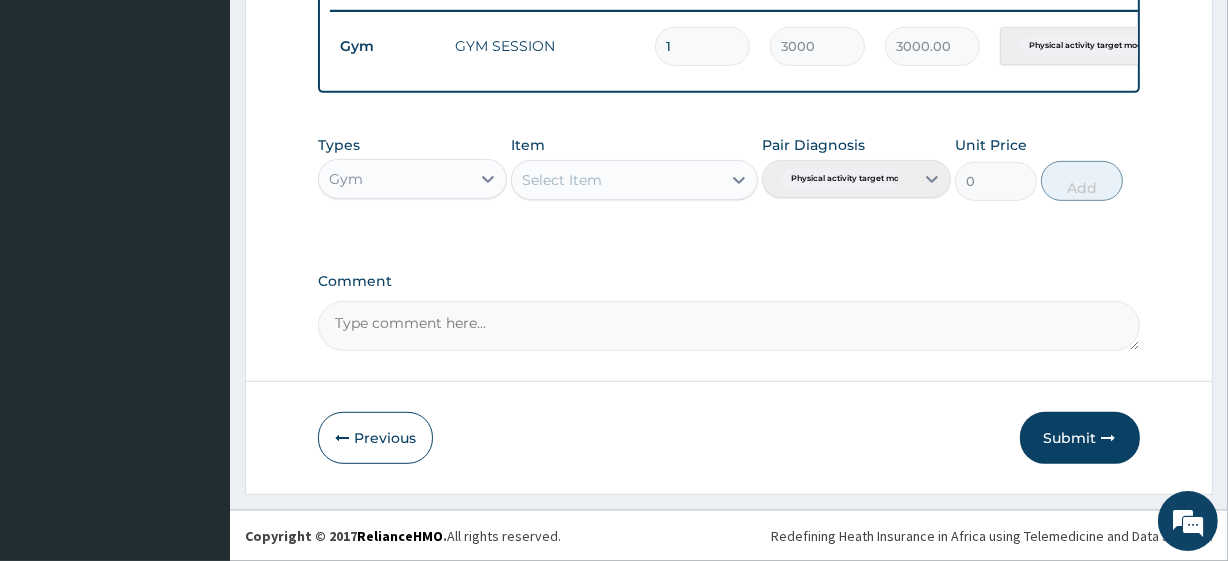scroll, scrollTop: 798, scrollLeft: 0, axis: vertical 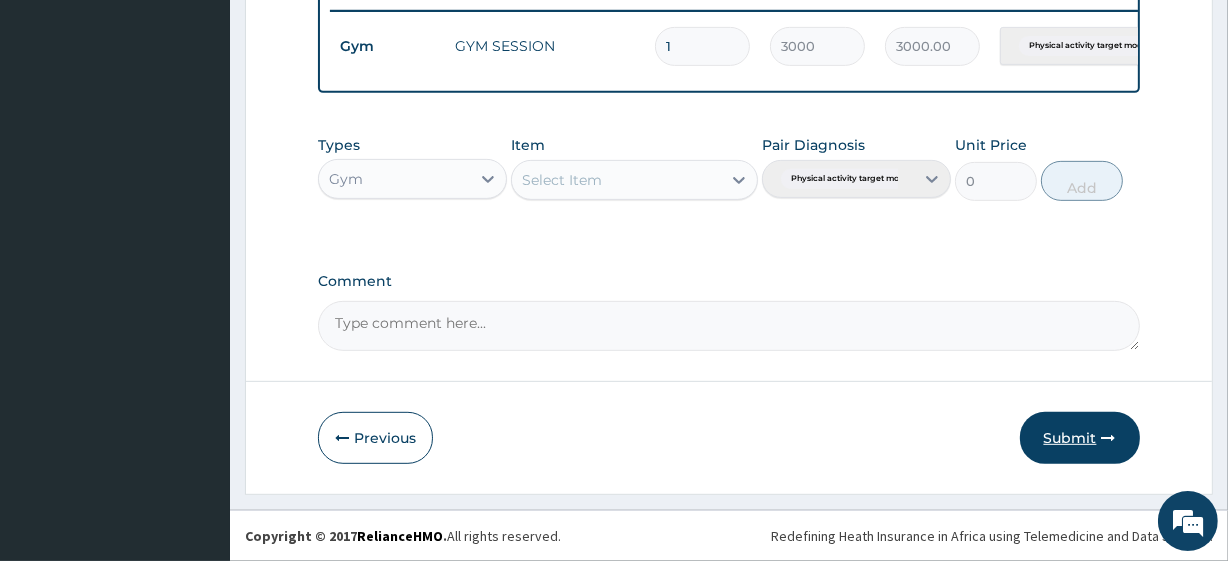 click on "Submit" at bounding box center [1080, 438] 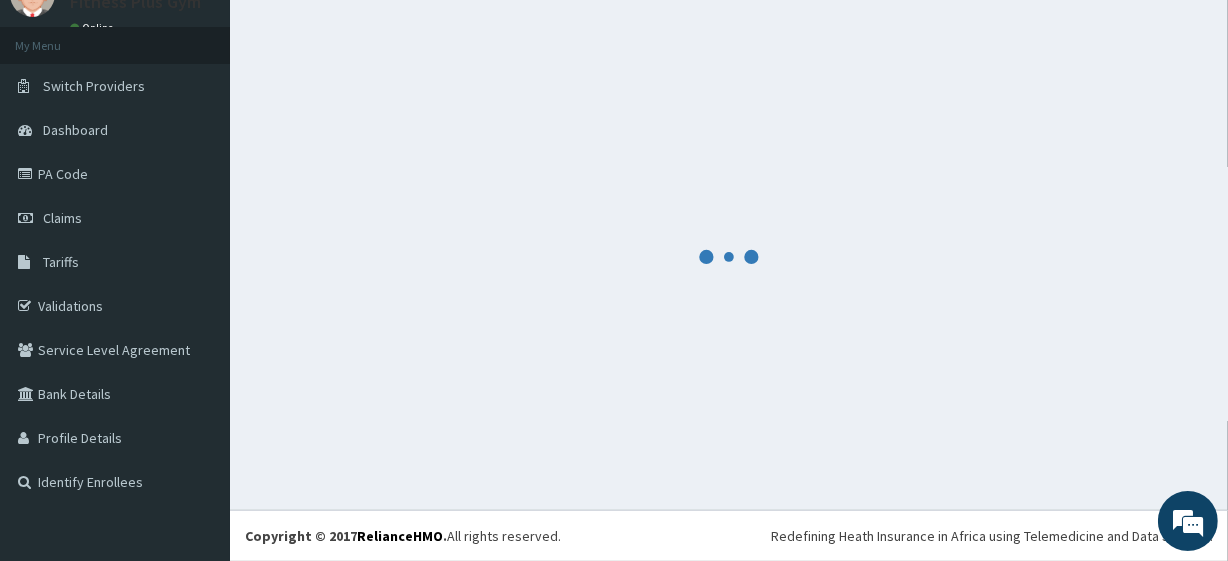 scroll, scrollTop: 798, scrollLeft: 0, axis: vertical 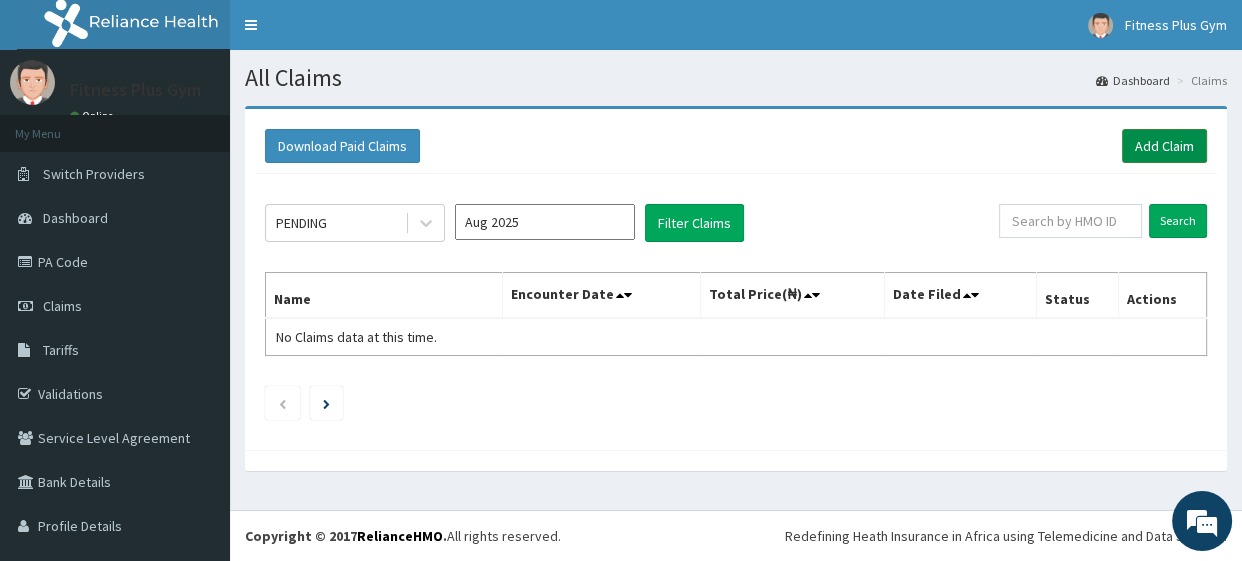 click on "Add Claim" at bounding box center (1164, 146) 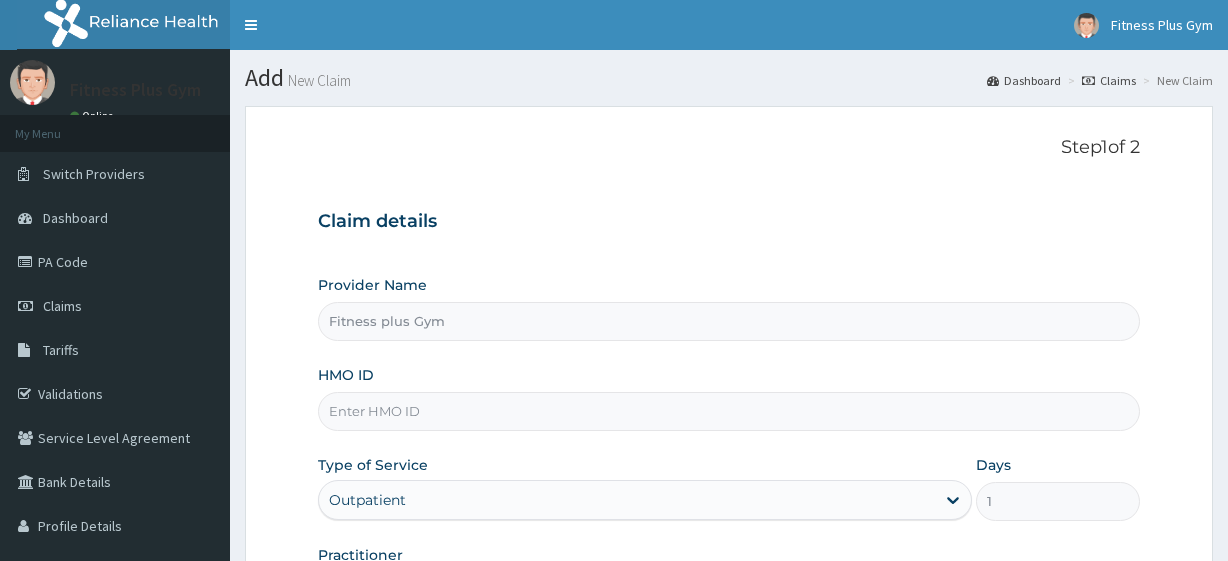 scroll, scrollTop: 0, scrollLeft: 0, axis: both 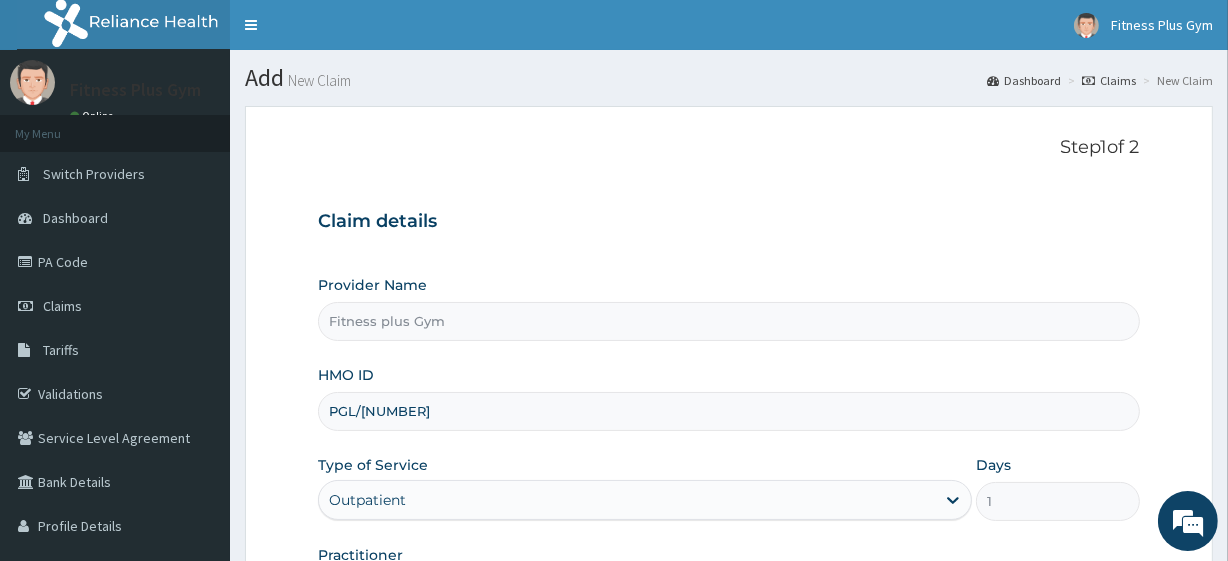 type on "PGL/[NUMBER]/A" 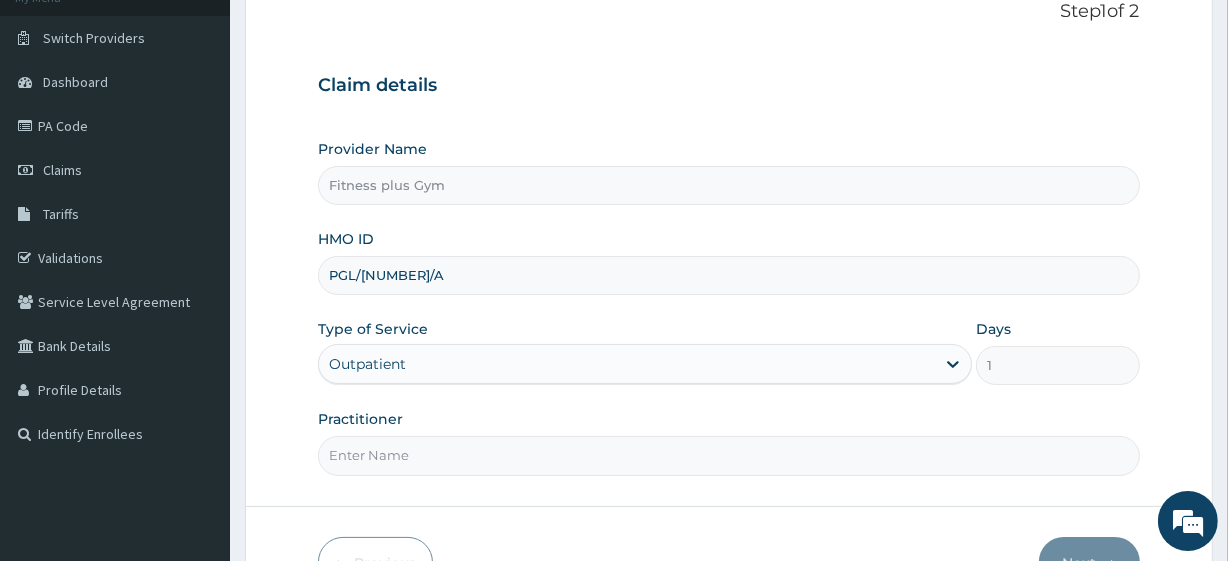 scroll, scrollTop: 259, scrollLeft: 0, axis: vertical 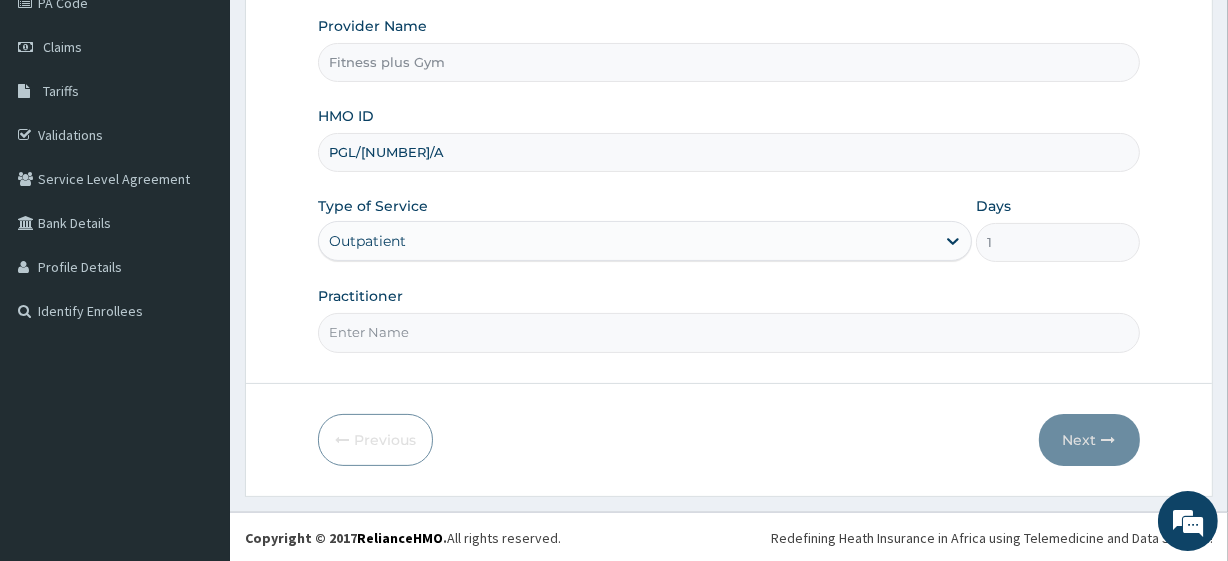 click on "Step  1  of 2 Claim details Provider Name Fitness plus Gym HMO ID PGL/[NUMBER]/A Type of Service Outpatient Days 1 Practitioner     Previous   Next" at bounding box center [729, 171] 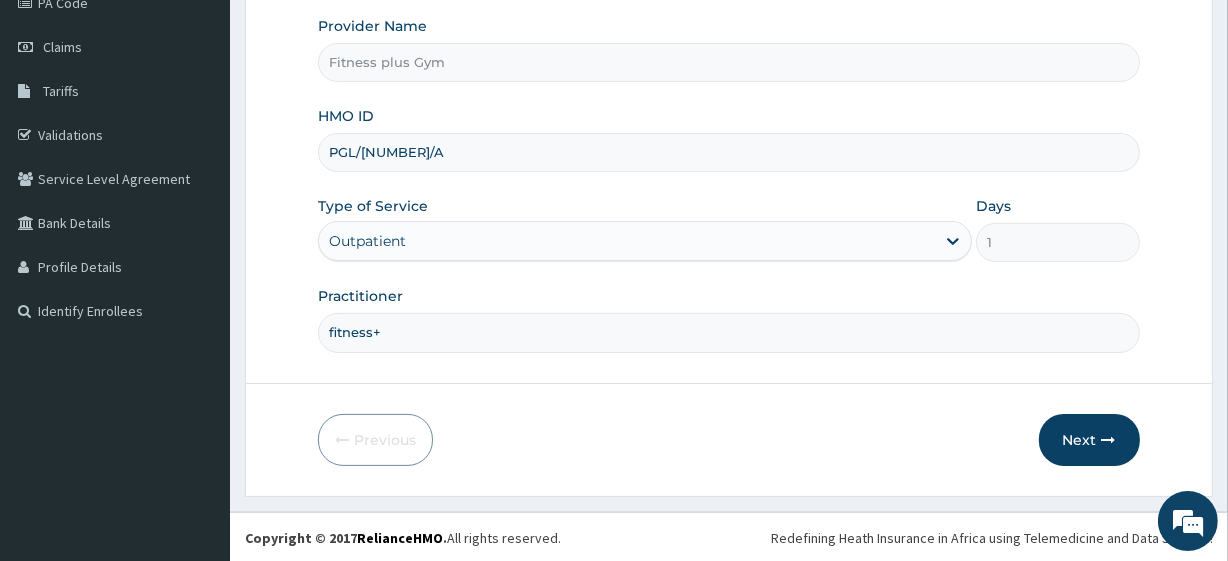 scroll, scrollTop: 0, scrollLeft: 0, axis: both 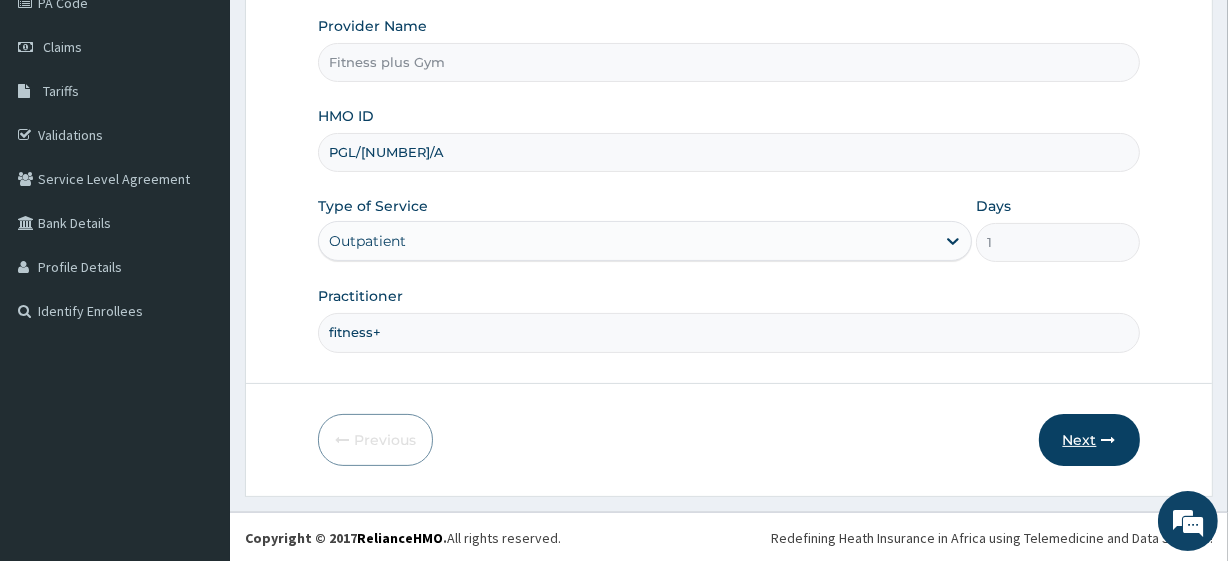 type on "fitness+" 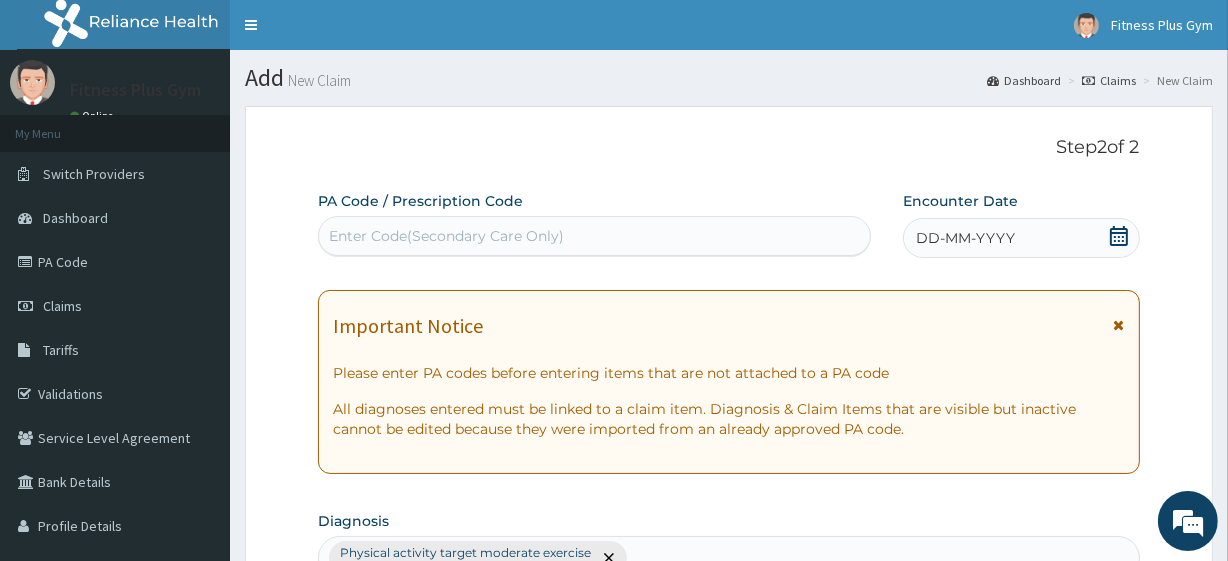 scroll, scrollTop: 0, scrollLeft: 0, axis: both 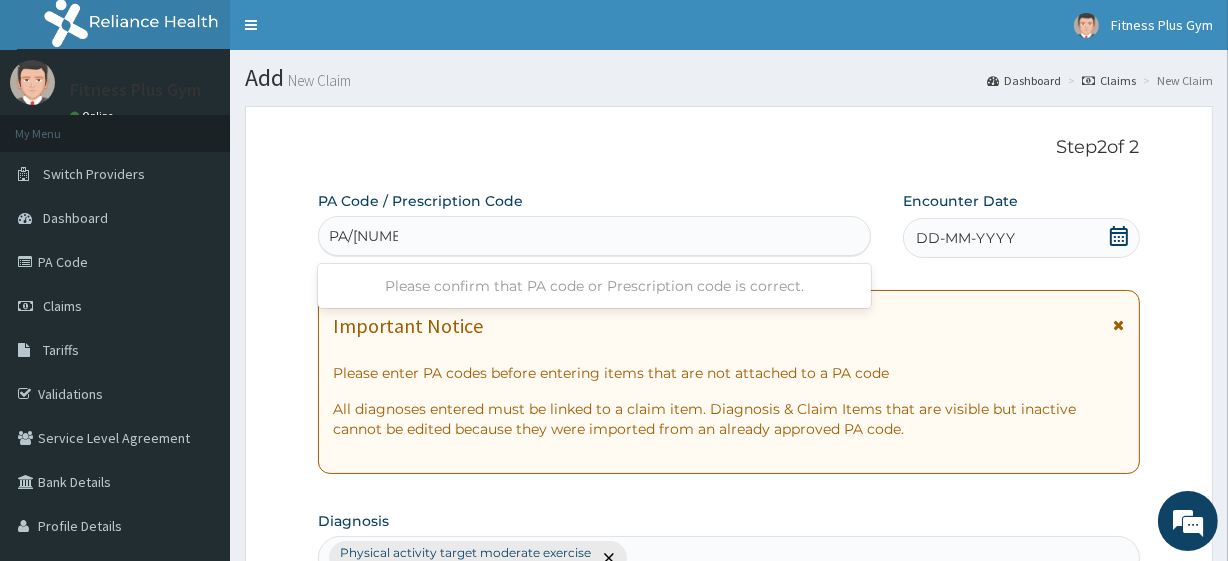 type on "PA/03036C" 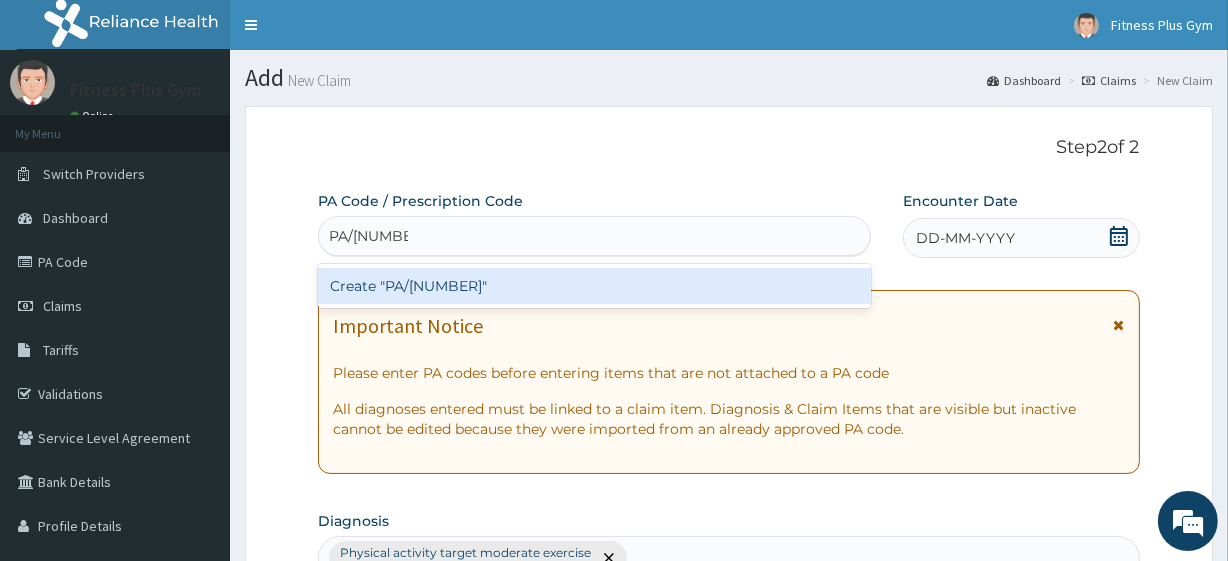 click on "Create "PA/03036C"" at bounding box center [594, 286] 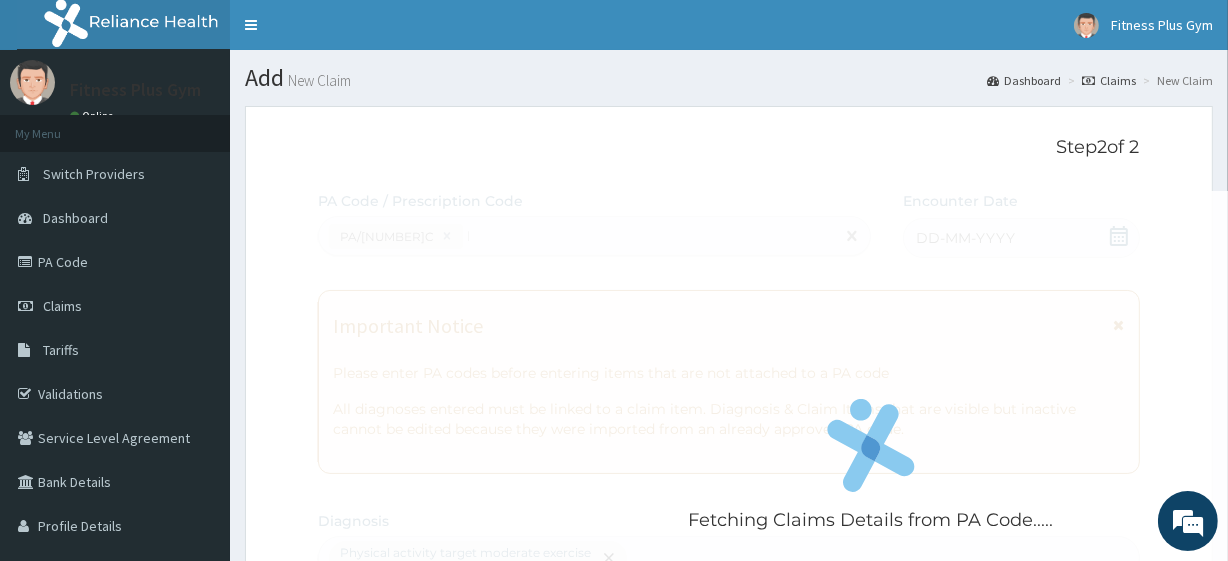 type 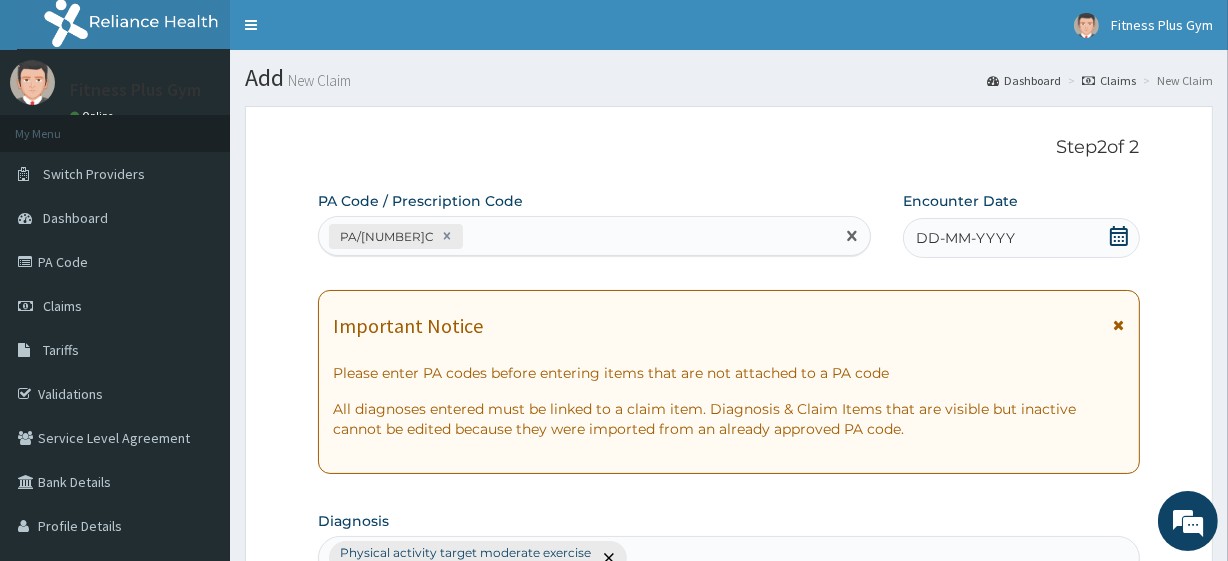 click on "DD-MM-YYYY" at bounding box center [965, 238] 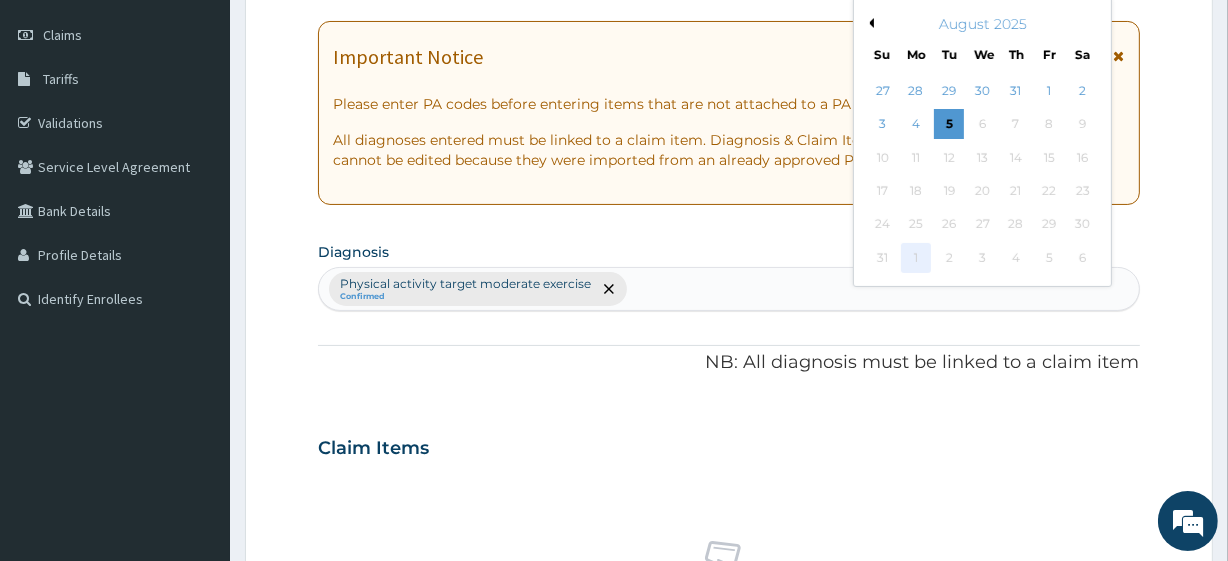 scroll, scrollTop: 272, scrollLeft: 0, axis: vertical 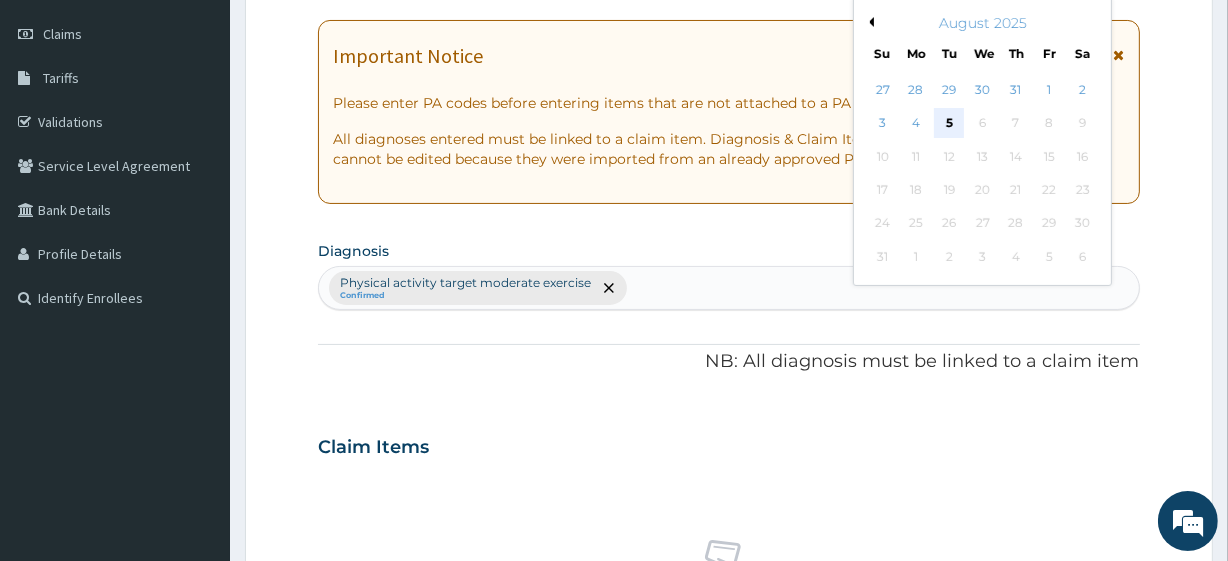 click on "5" at bounding box center (949, 124) 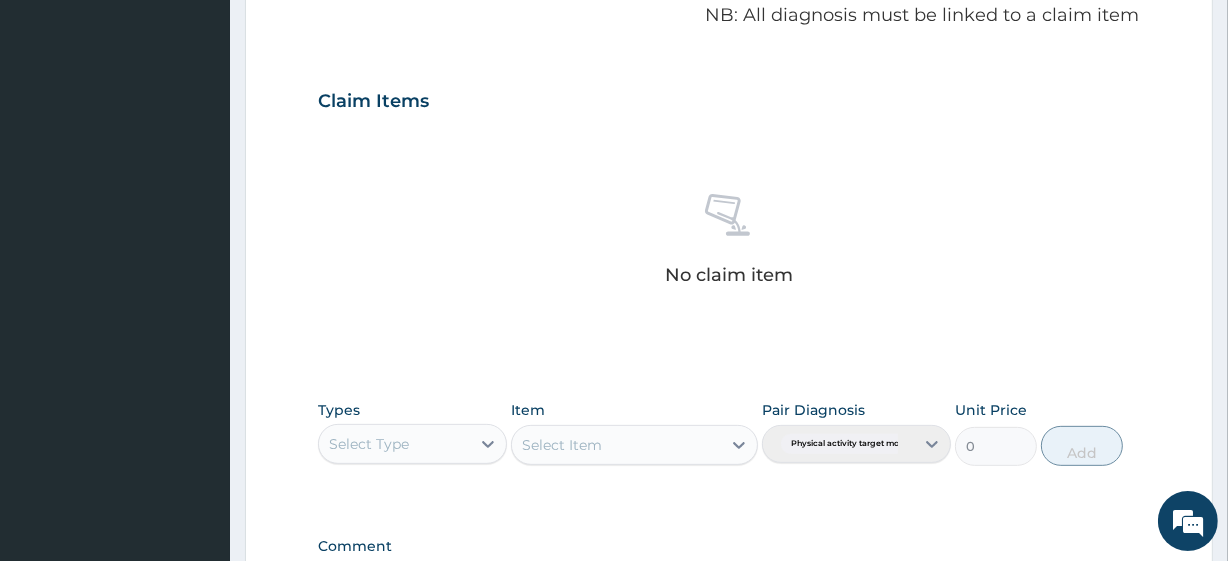 scroll, scrollTop: 727, scrollLeft: 0, axis: vertical 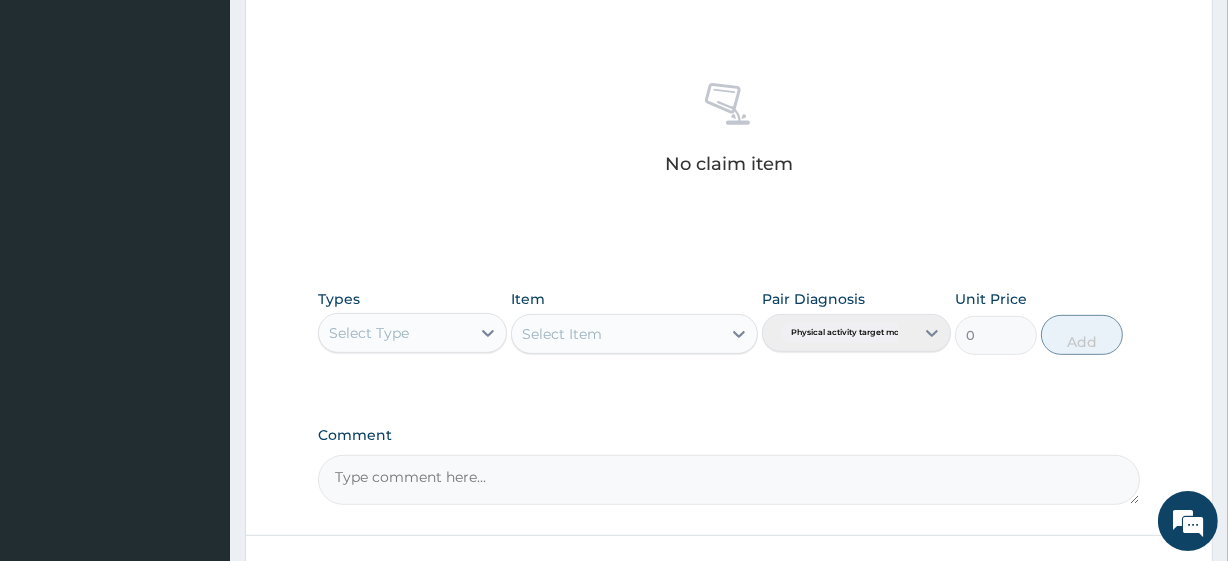 click on "Select Type" at bounding box center [412, 333] 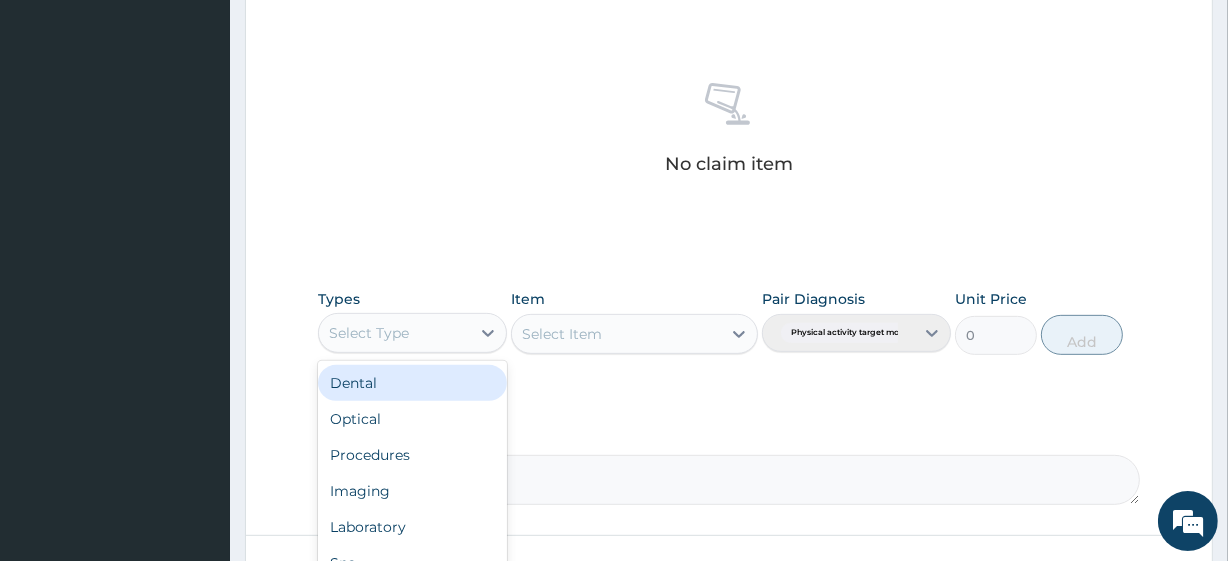 scroll, scrollTop: 68, scrollLeft: 0, axis: vertical 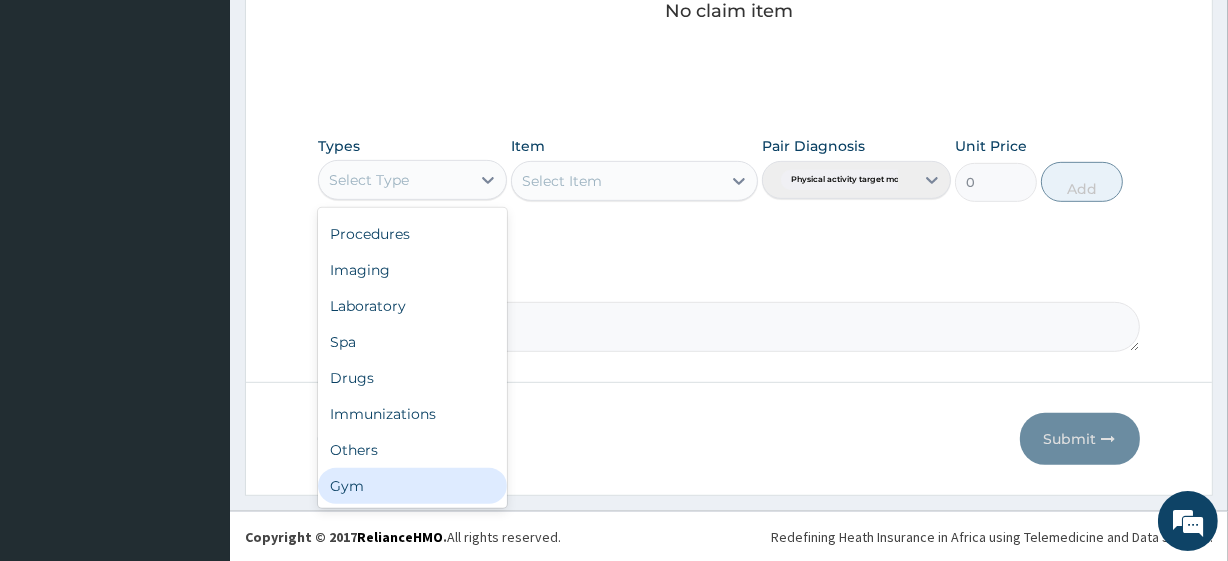 click on "Gym" at bounding box center [412, 486] 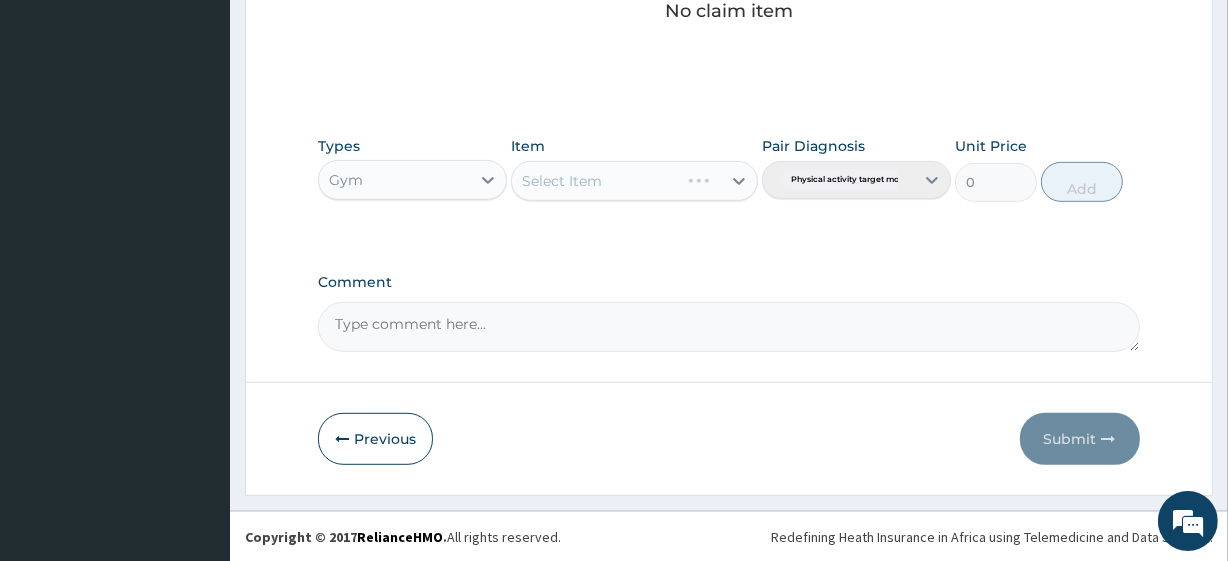 click on "Select Item" at bounding box center [634, 181] 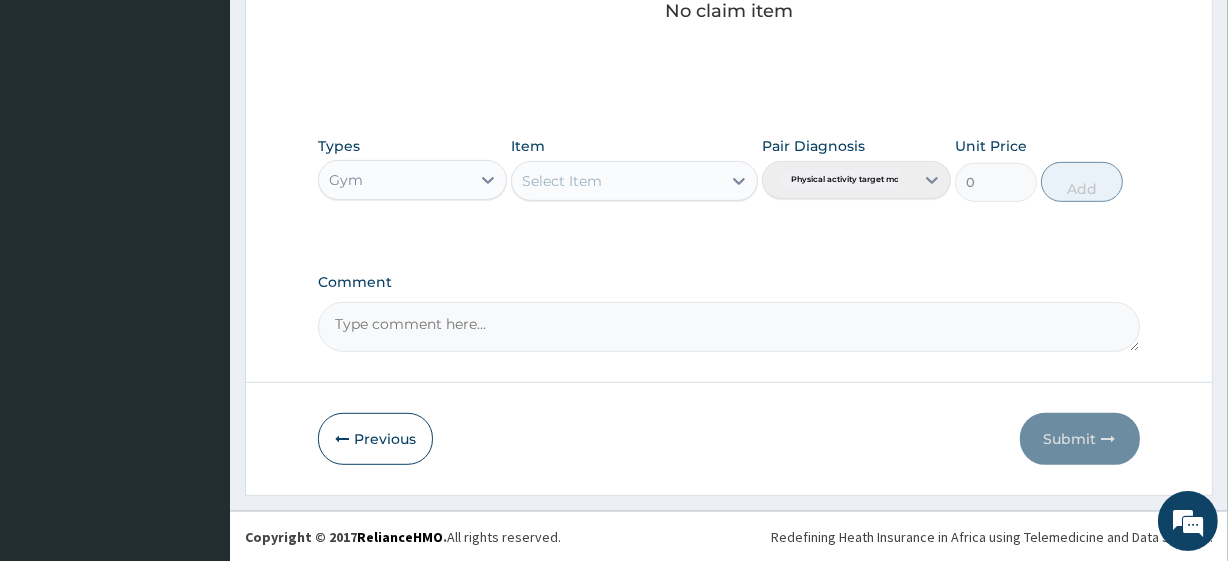 click on "Select Item" at bounding box center [562, 181] 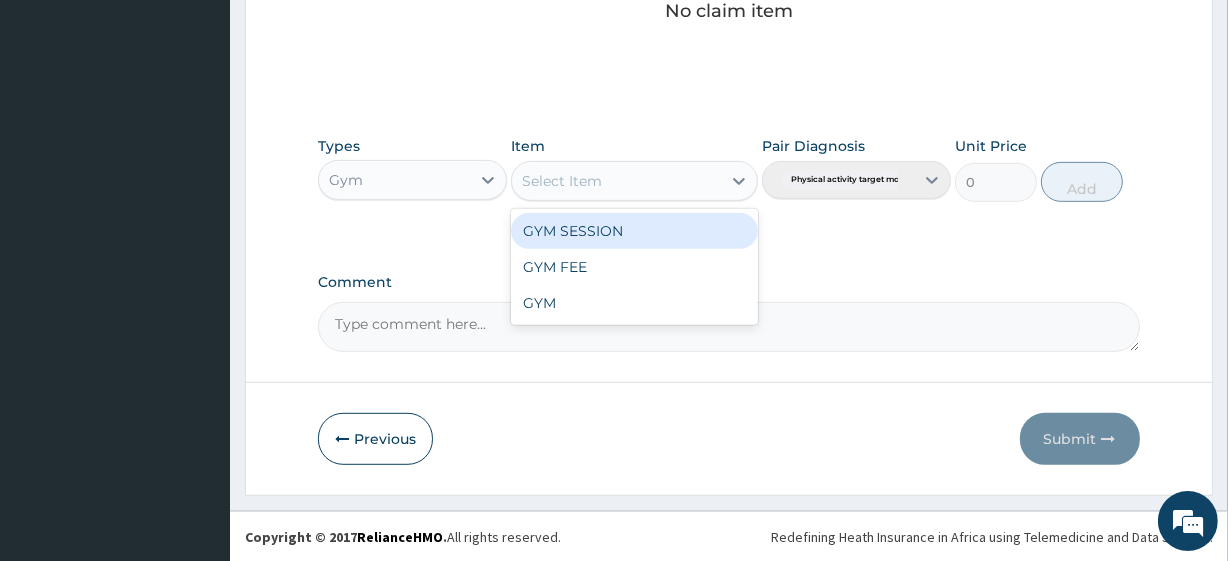 click on "GYM SESSION" at bounding box center (634, 231) 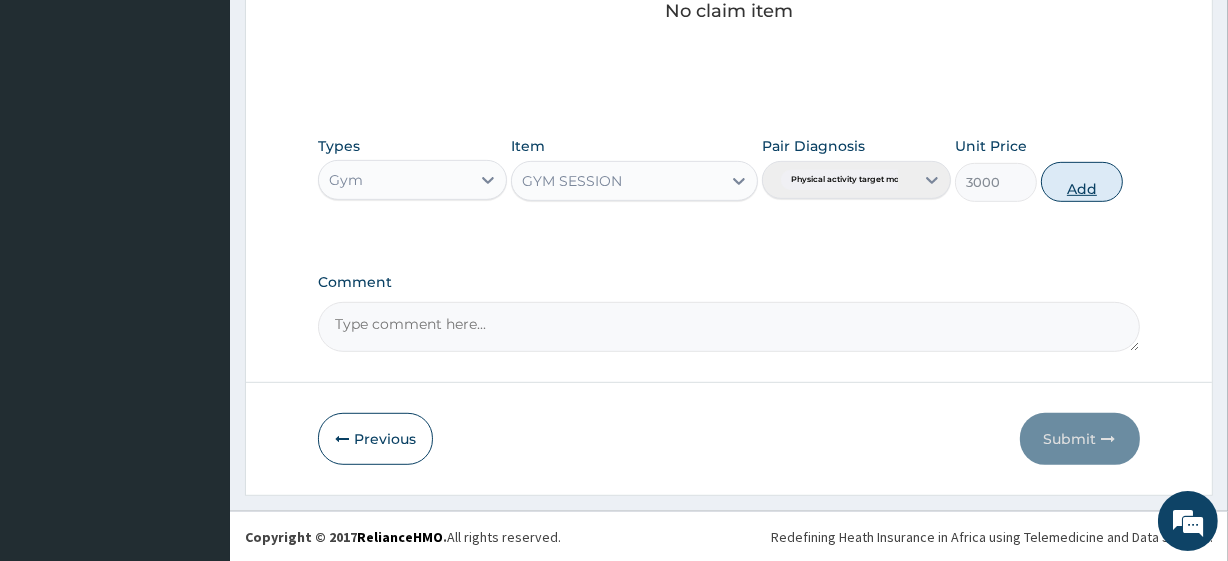 click on "Add" at bounding box center (1082, 182) 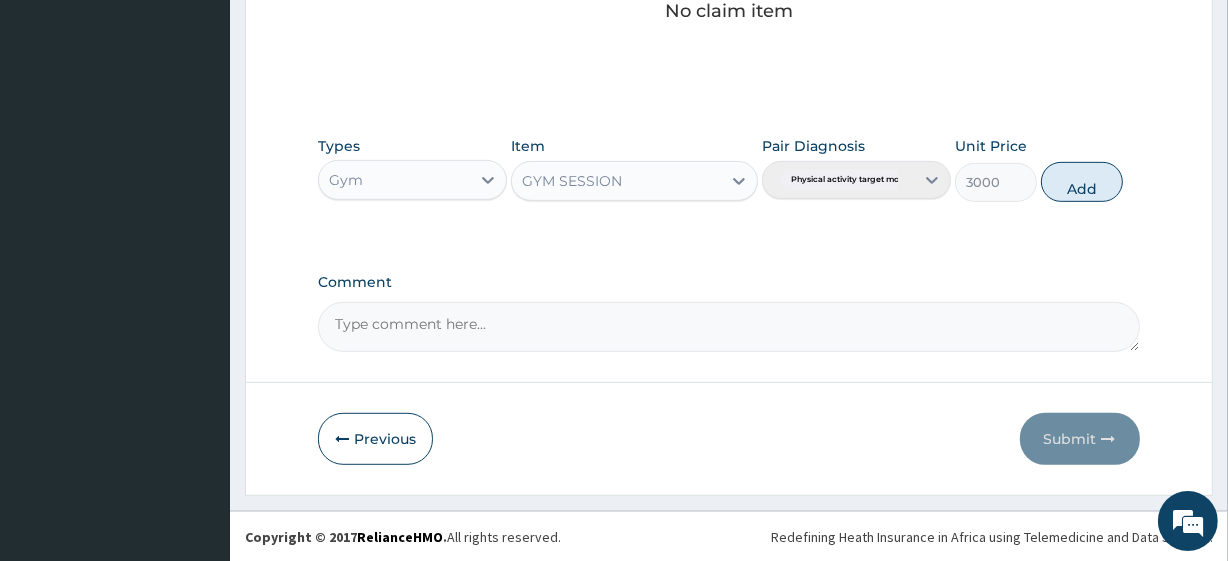 type on "0" 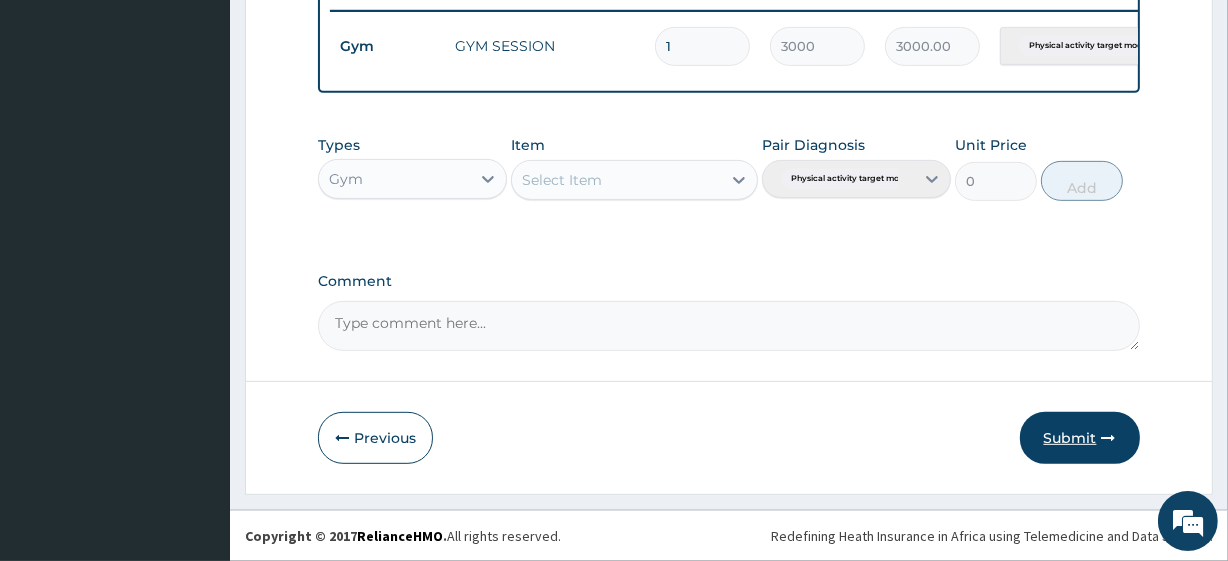 click at bounding box center [1109, 438] 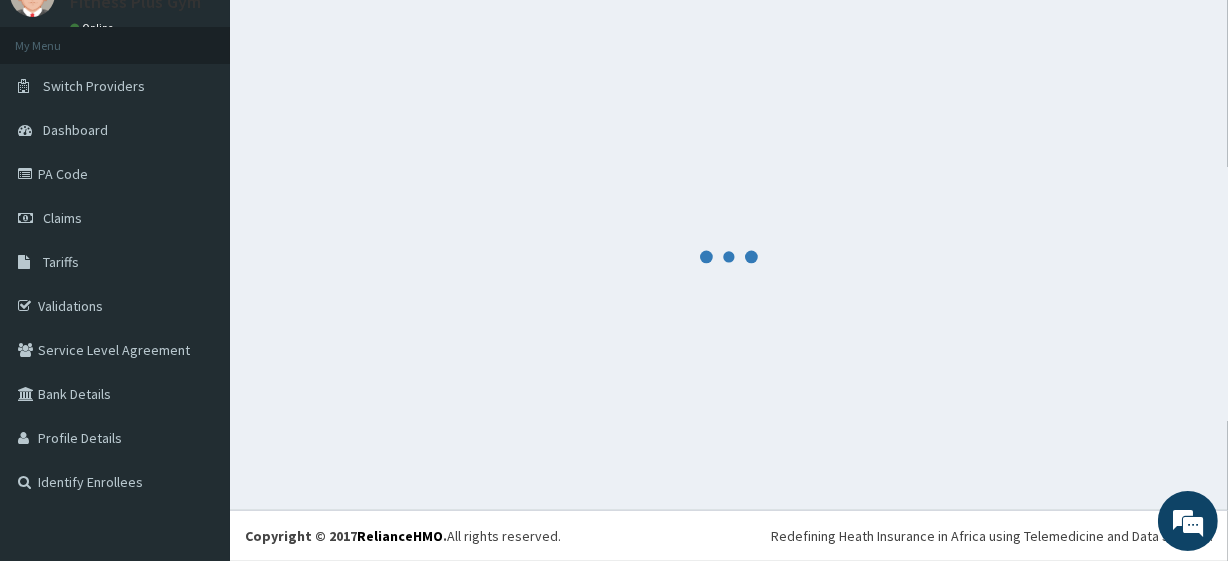 scroll, scrollTop: 798, scrollLeft: 0, axis: vertical 